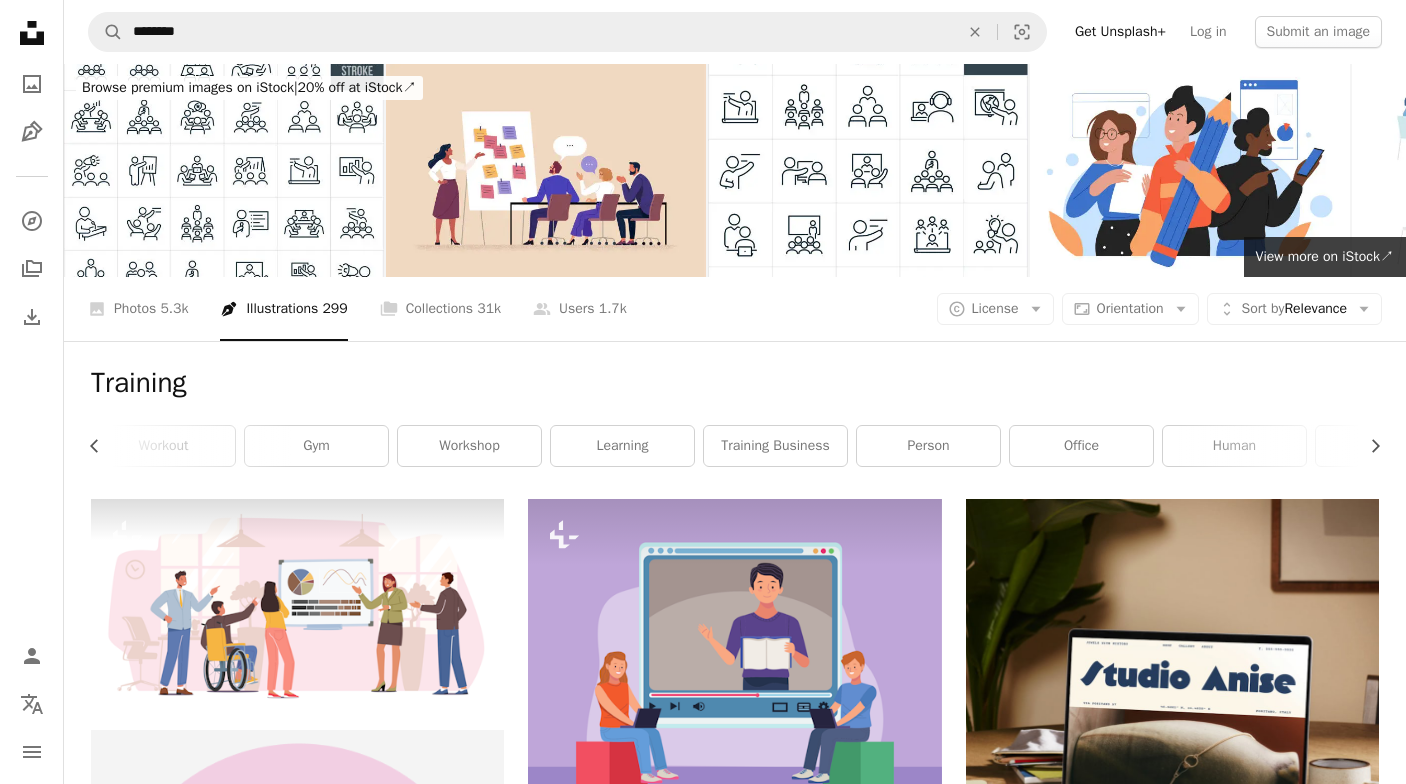 scroll, scrollTop: 0, scrollLeft: 0, axis: both 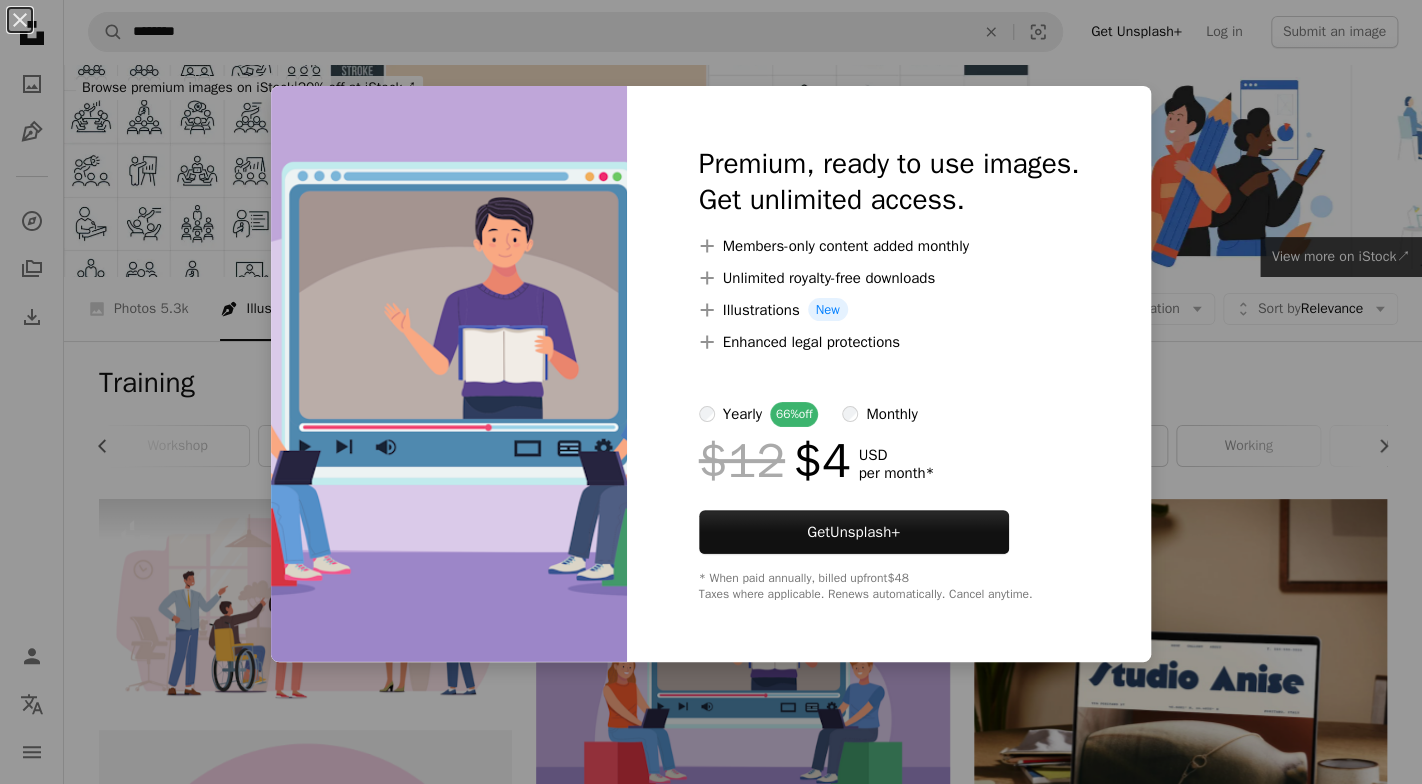 click on "An X shape Premium, ready to use images. Get unlimited access. A plus sign Members-only content added monthly A plus sign Unlimited royalty-free downloads A plus sign Illustrations  New A plus sign Enhanced legal protections yearly 66%  off monthly $12   $4 USD per month * Get  Unsplash+ * When paid annually, billed upfront  $48 Taxes where applicable. Renews automatically. Cancel anytime." at bounding box center [711, 392] 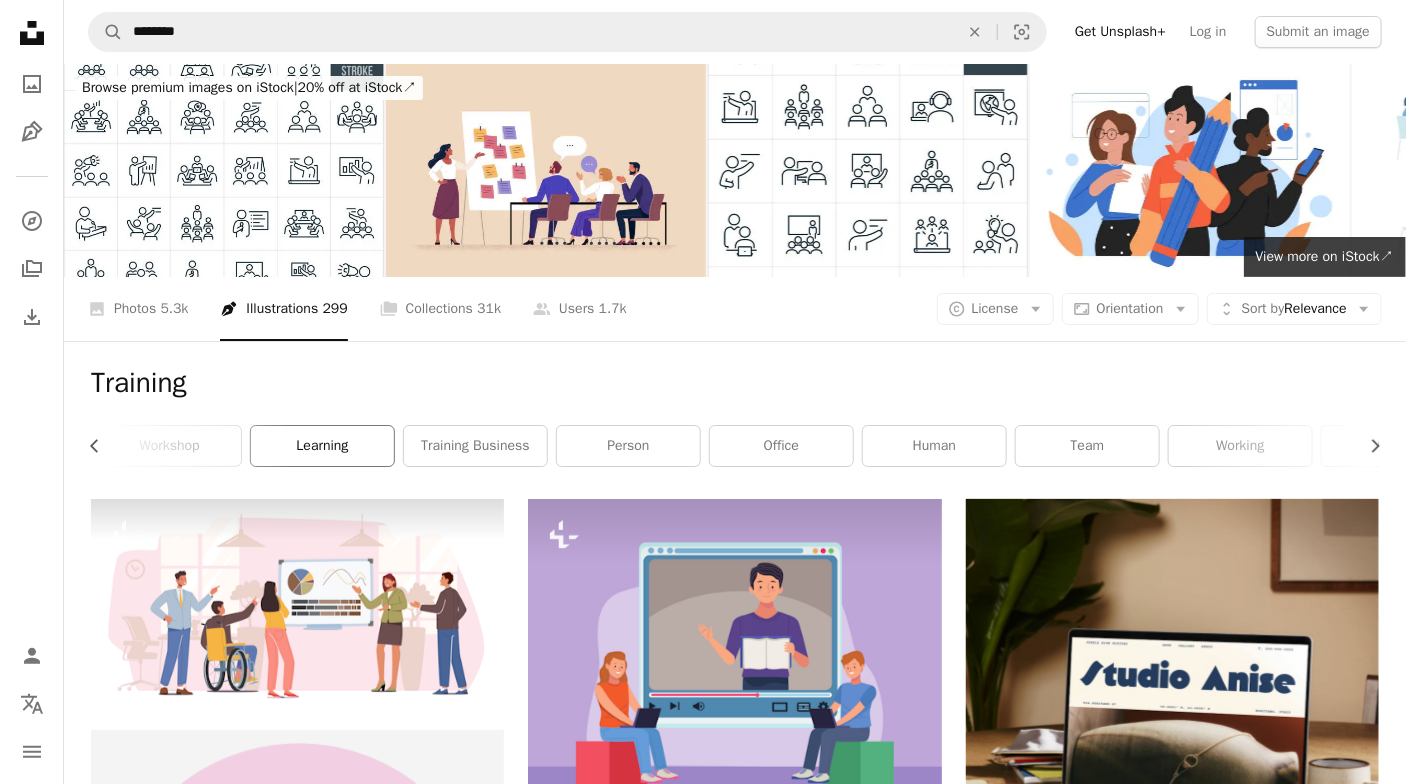 click on "learning" at bounding box center (322, 446) 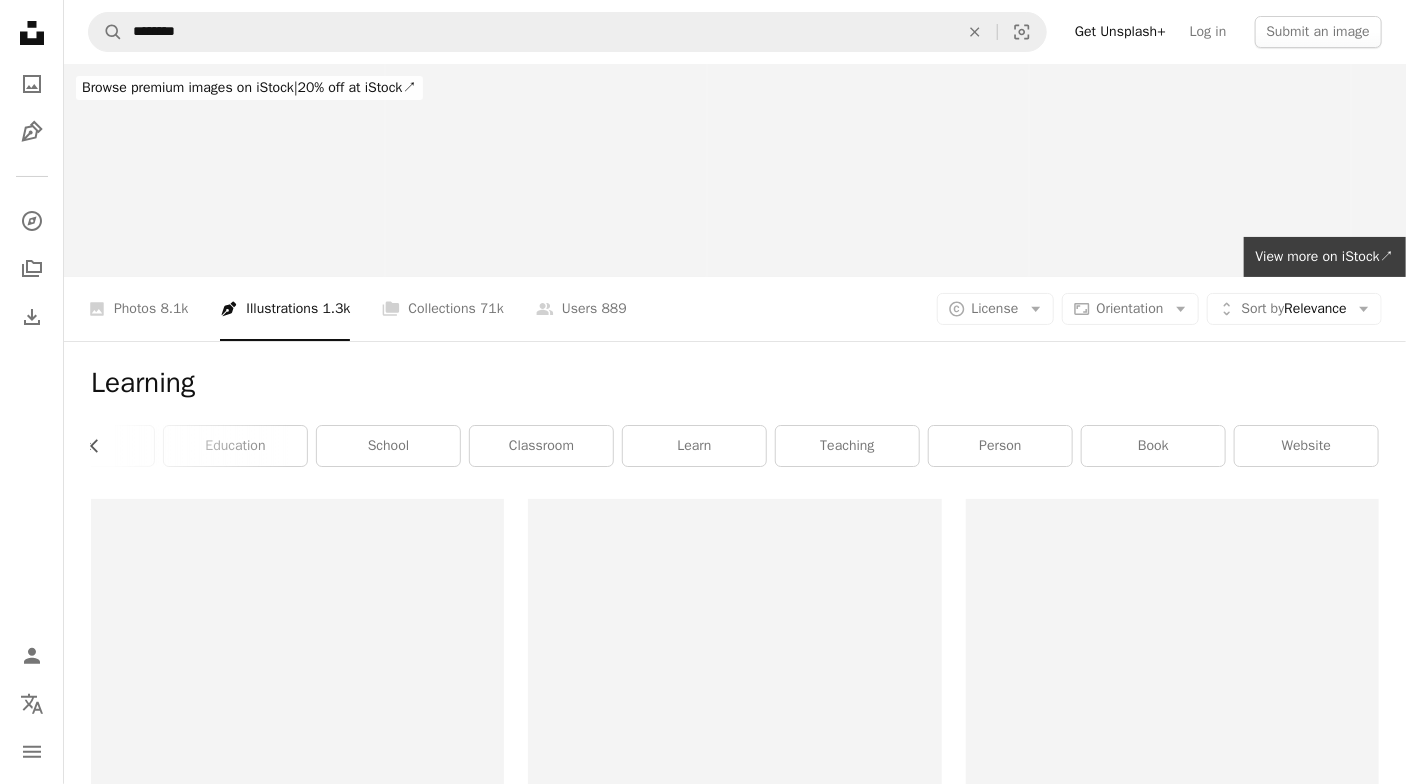scroll, scrollTop: 0, scrollLeft: 234, axis: horizontal 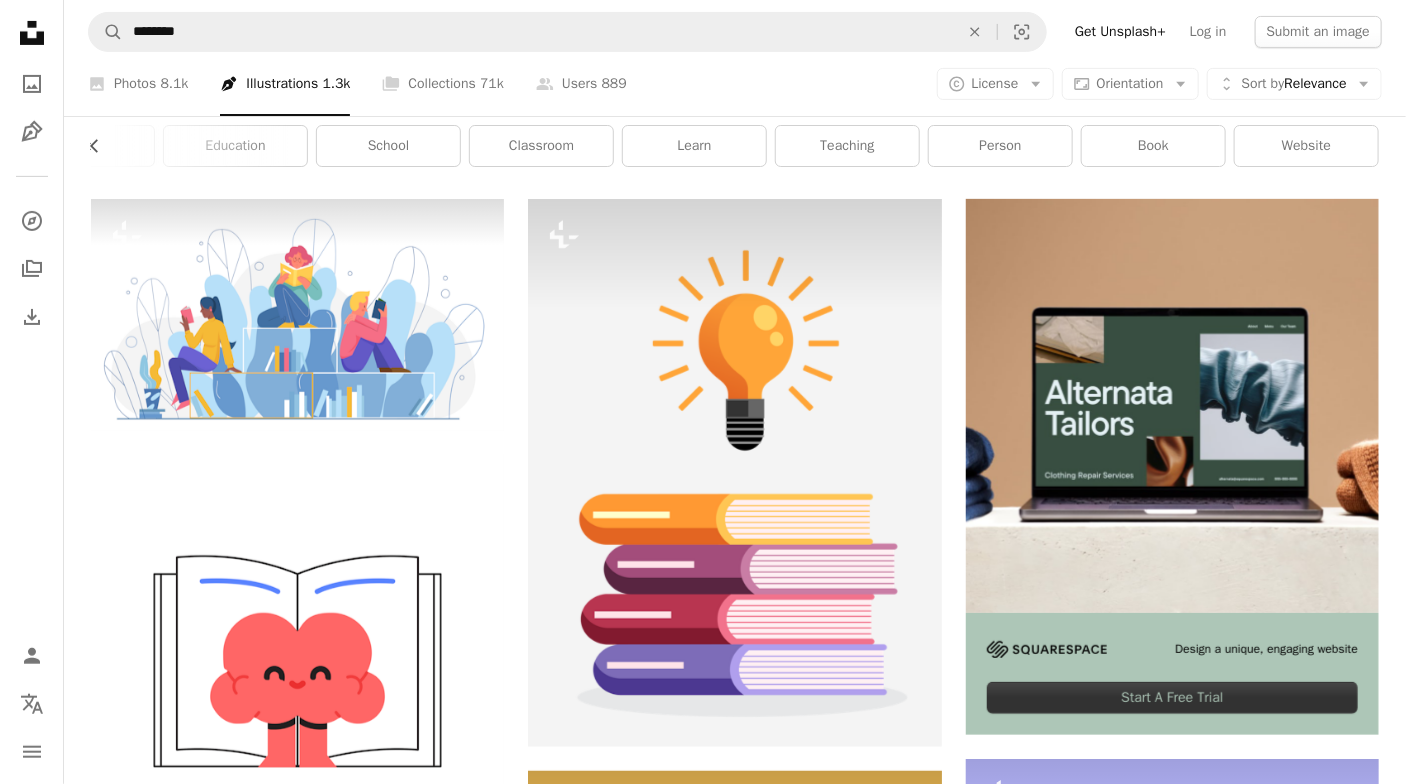 click on "A lock Download" at bounding box center [1308, 1436] 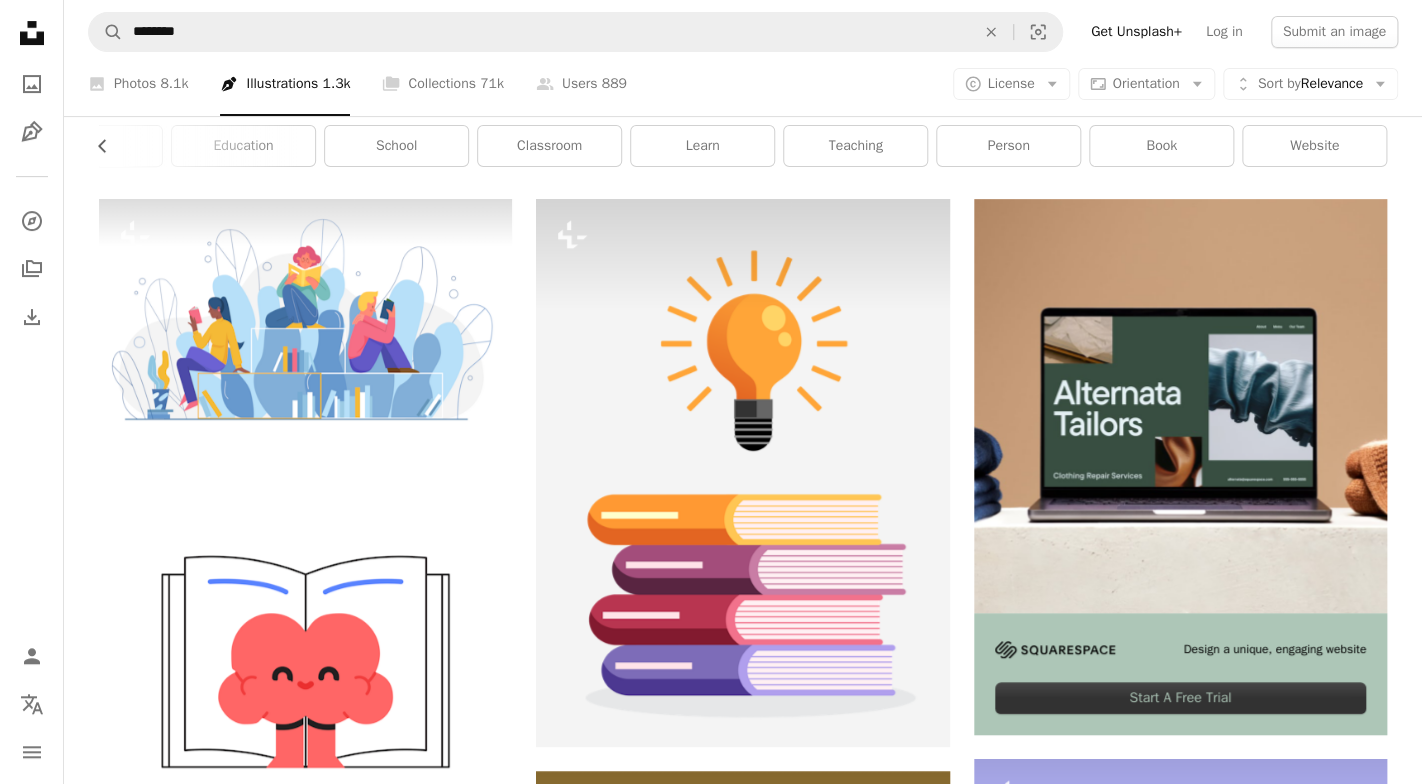 click on "An X shape Premium, ready to use images. Get unlimited access. A plus sign Members-only content added monthly A plus sign Unlimited royalty-free downloads A plus sign Illustrations  New A plus sign Enhanced legal protections yearly 66%  off monthly $12   $4 USD per month * Get  Unsplash+ * When paid annually, billed upfront  $48 Taxes where applicable. Renews automatically. Cancel anytime." at bounding box center (711, 6547) 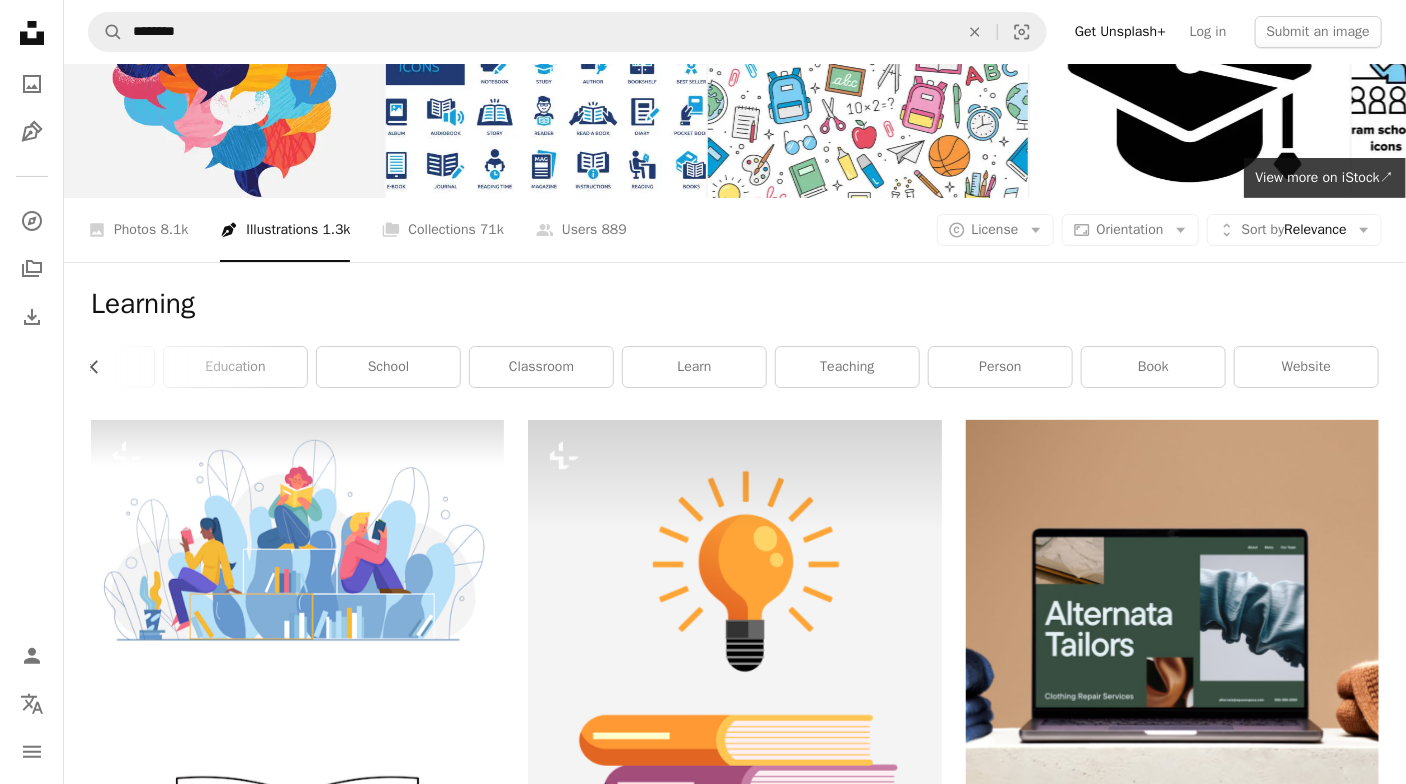 scroll, scrollTop: 0, scrollLeft: 0, axis: both 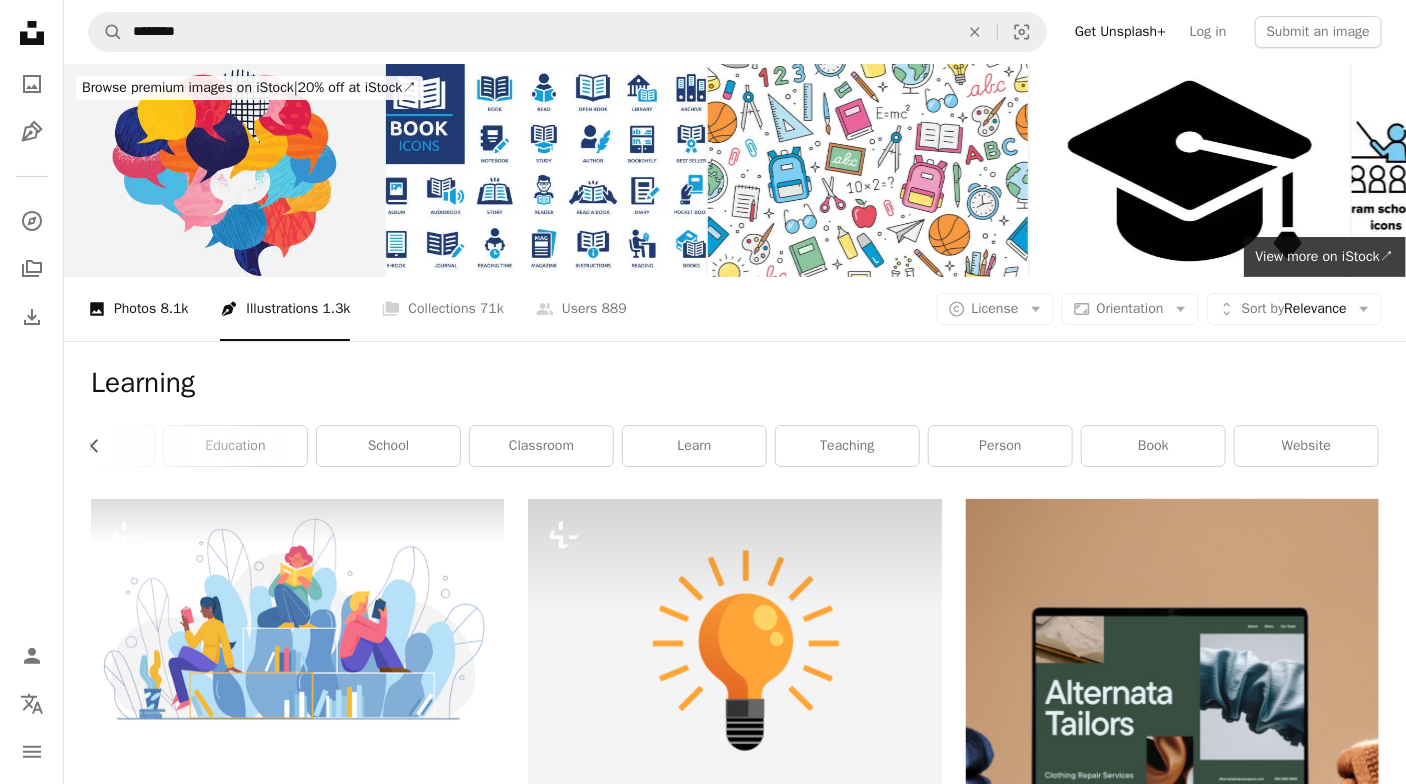 click on "8.1k" at bounding box center (174, 309) 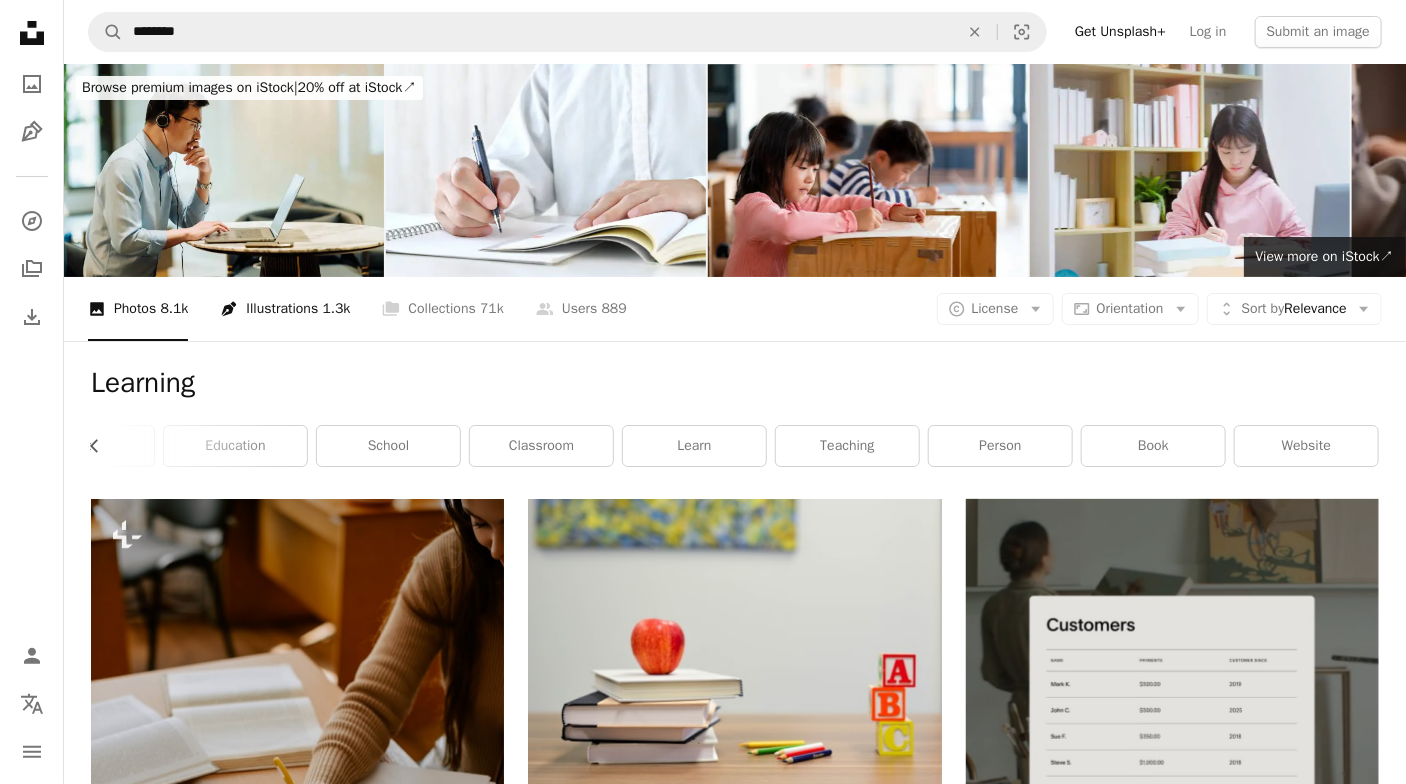 click on "Pen Tool Illustrations   1.3k" at bounding box center (285, 309) 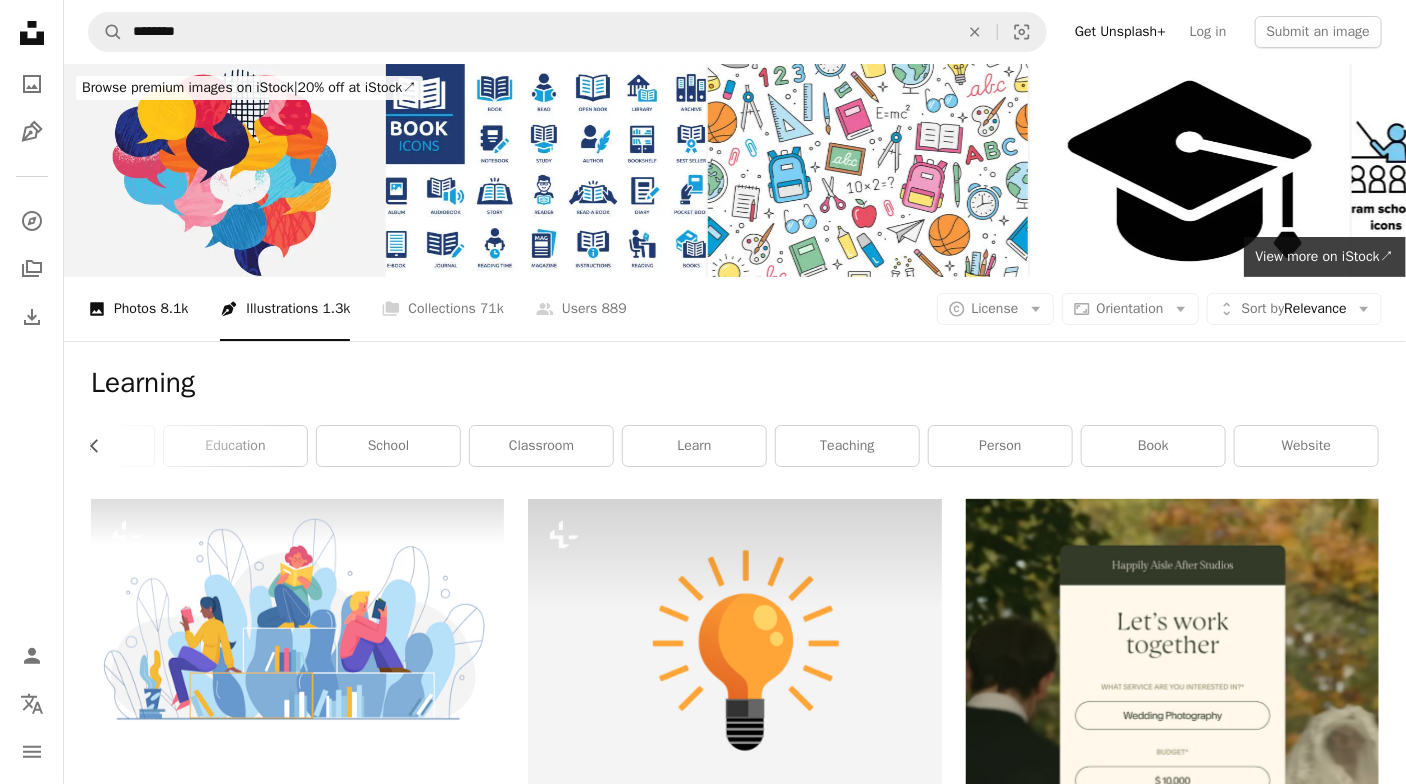 click on "A photo Photos   8.1k" at bounding box center [138, 309] 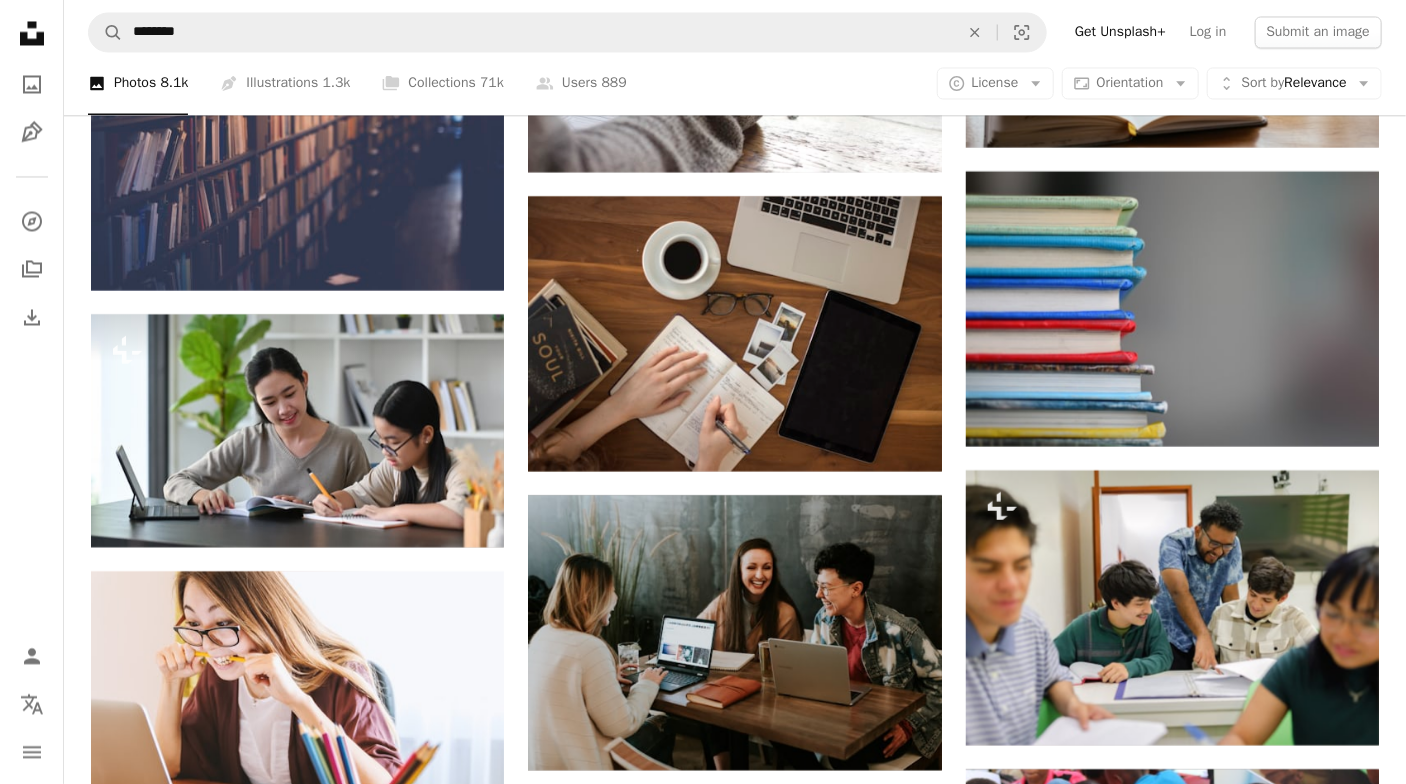 scroll, scrollTop: 2016, scrollLeft: 0, axis: vertical 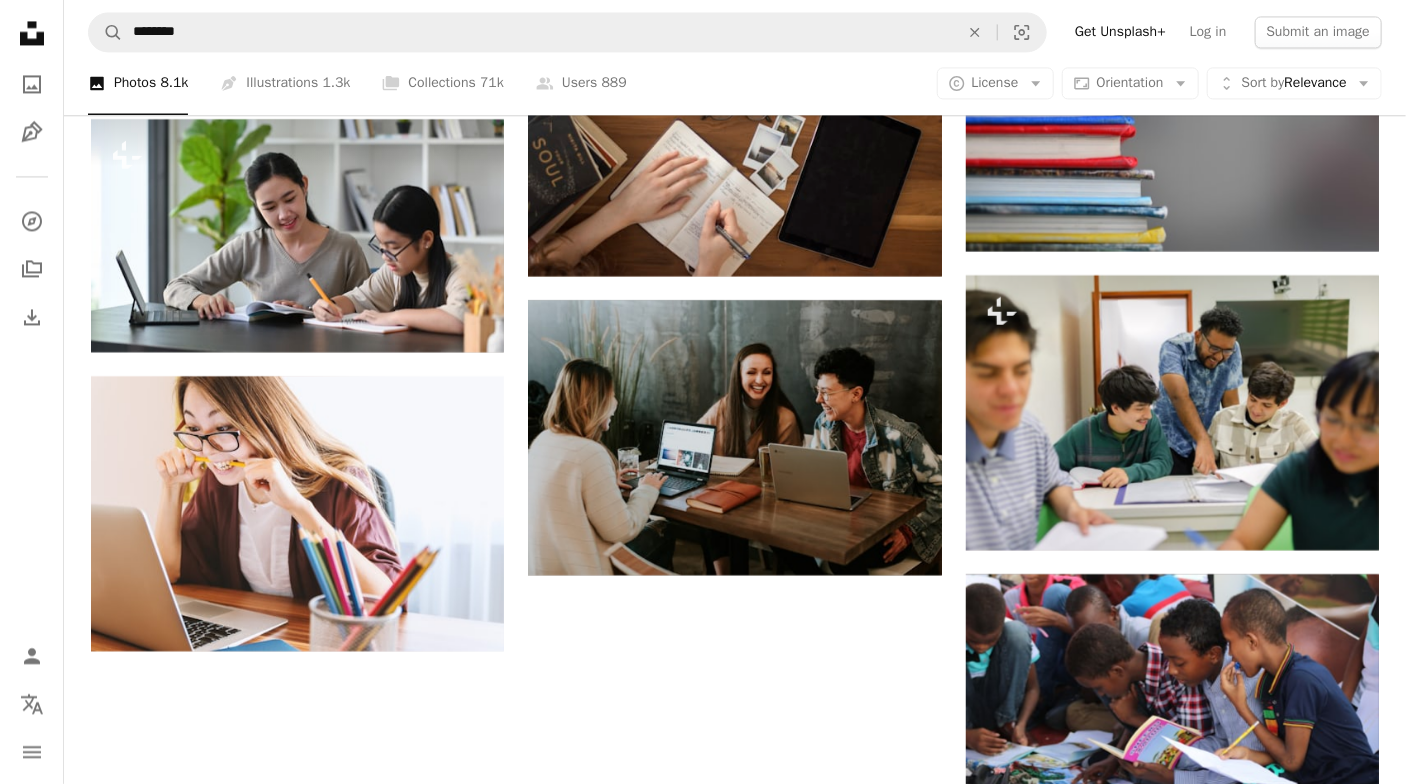 click on "Load more" at bounding box center (735, 1229) 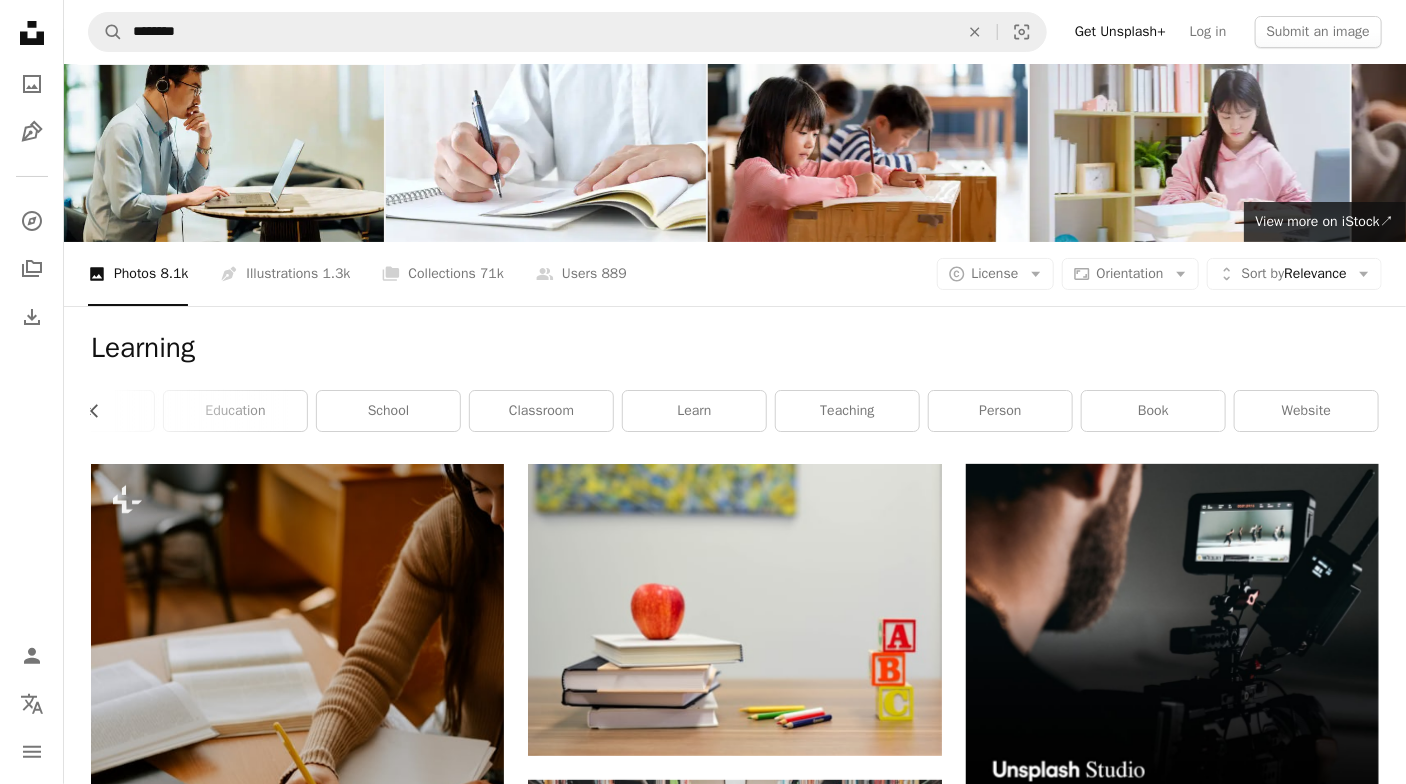 scroll, scrollTop: 0, scrollLeft: 0, axis: both 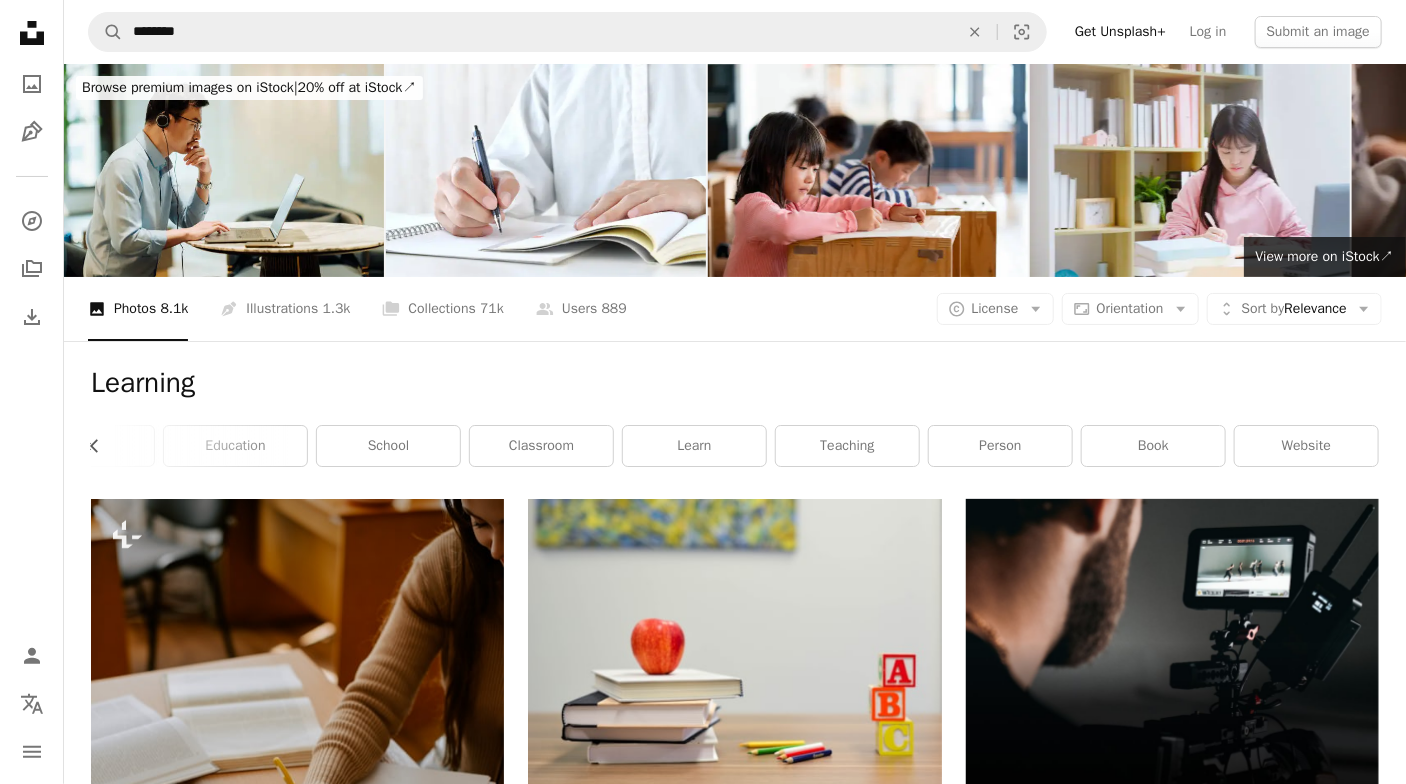 drag, startPoint x: 215, startPoint y: 143, endPoint x: 239, endPoint y: 195, distance: 57.271286 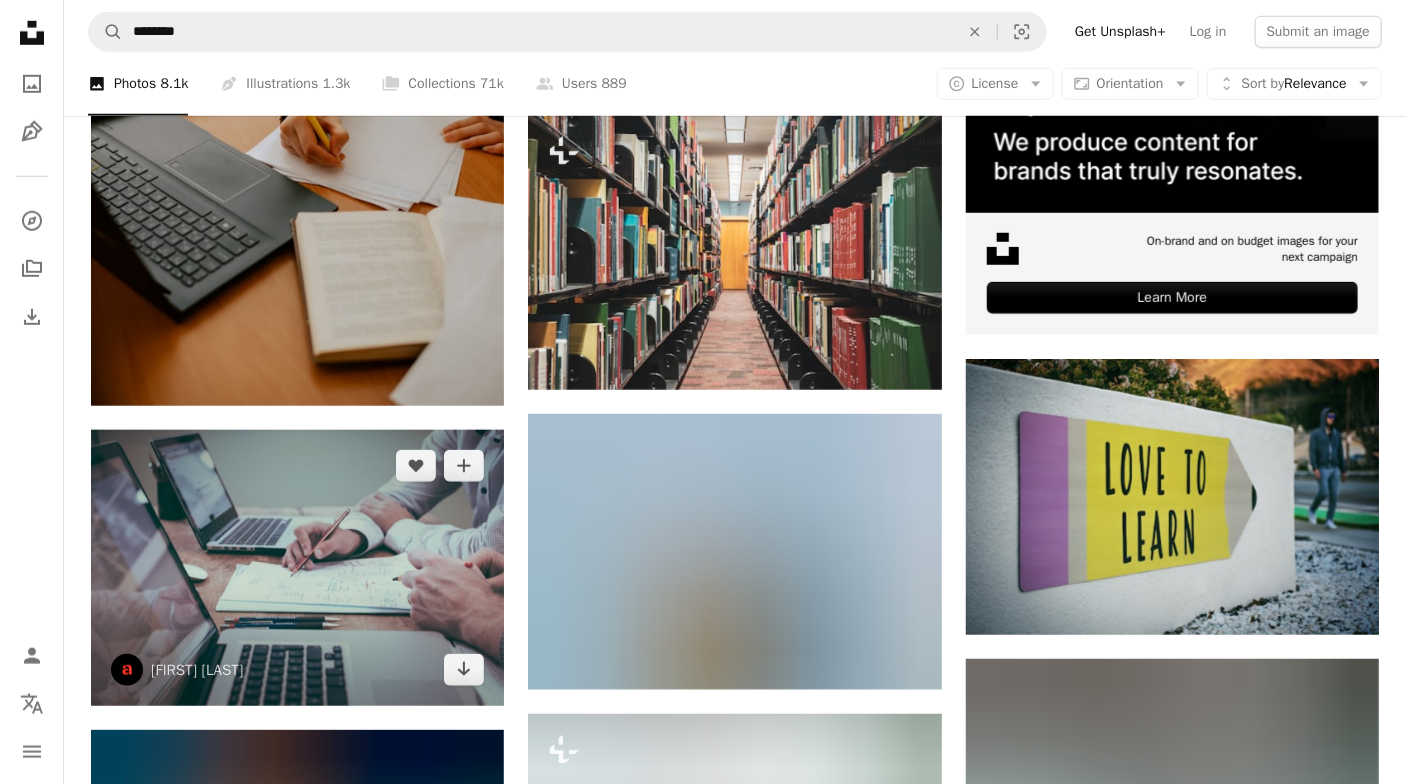 scroll, scrollTop: 900, scrollLeft: 0, axis: vertical 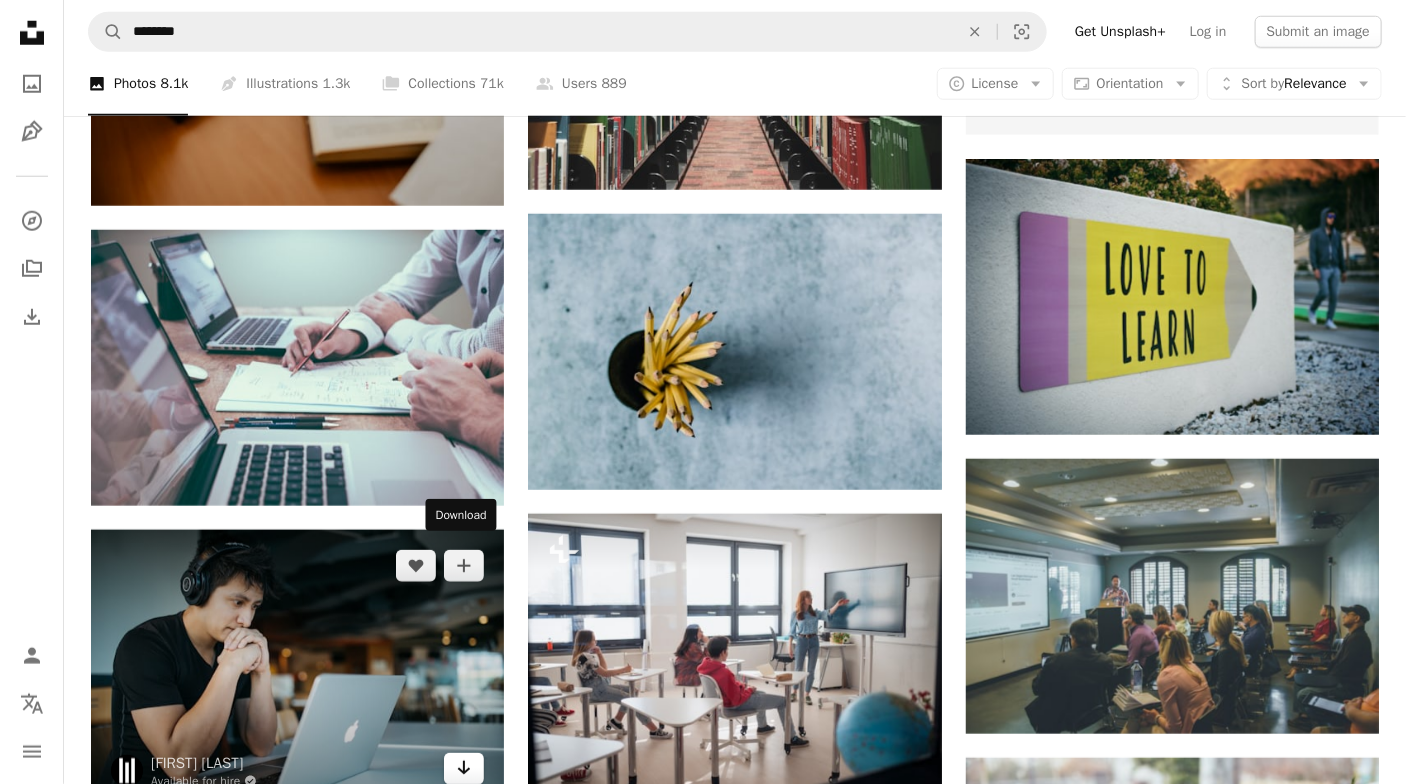 click on "Arrow pointing down" 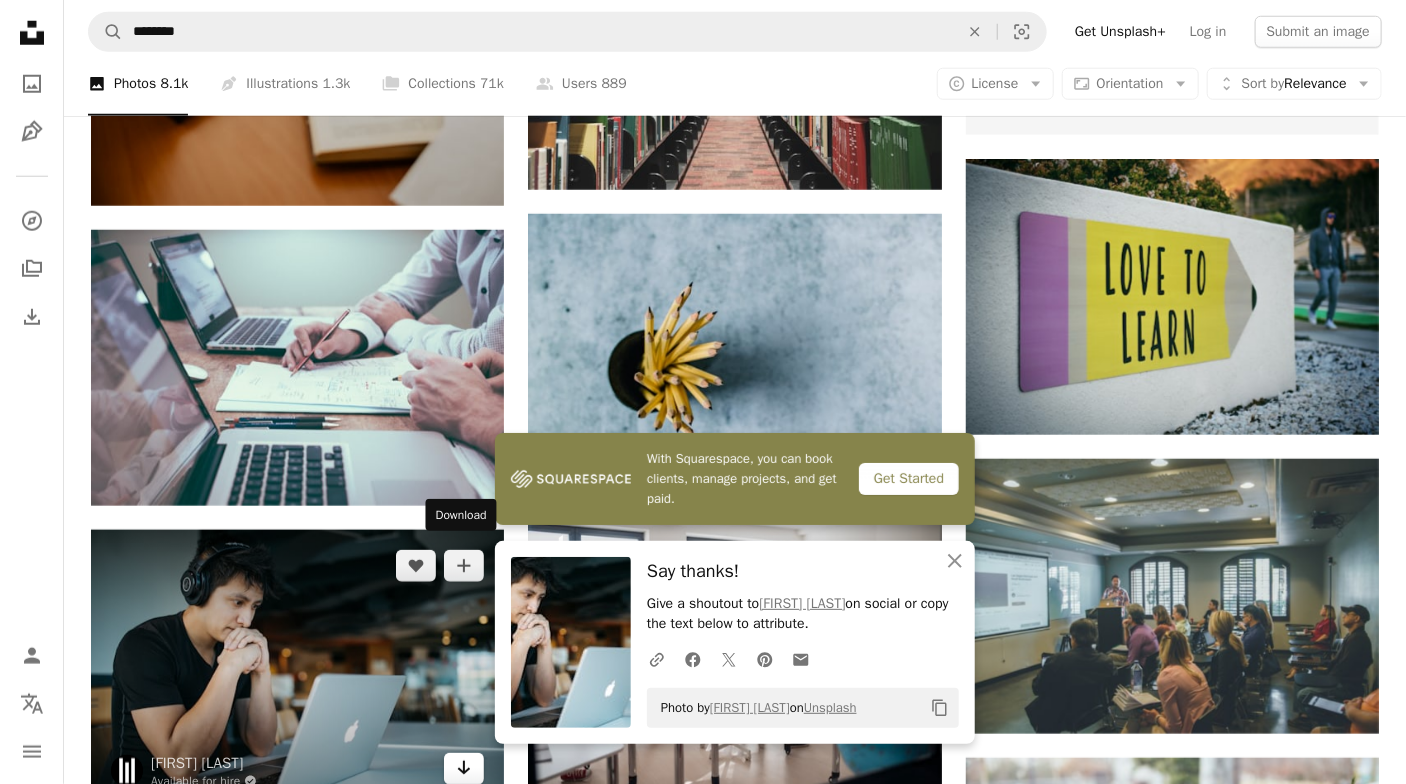 click 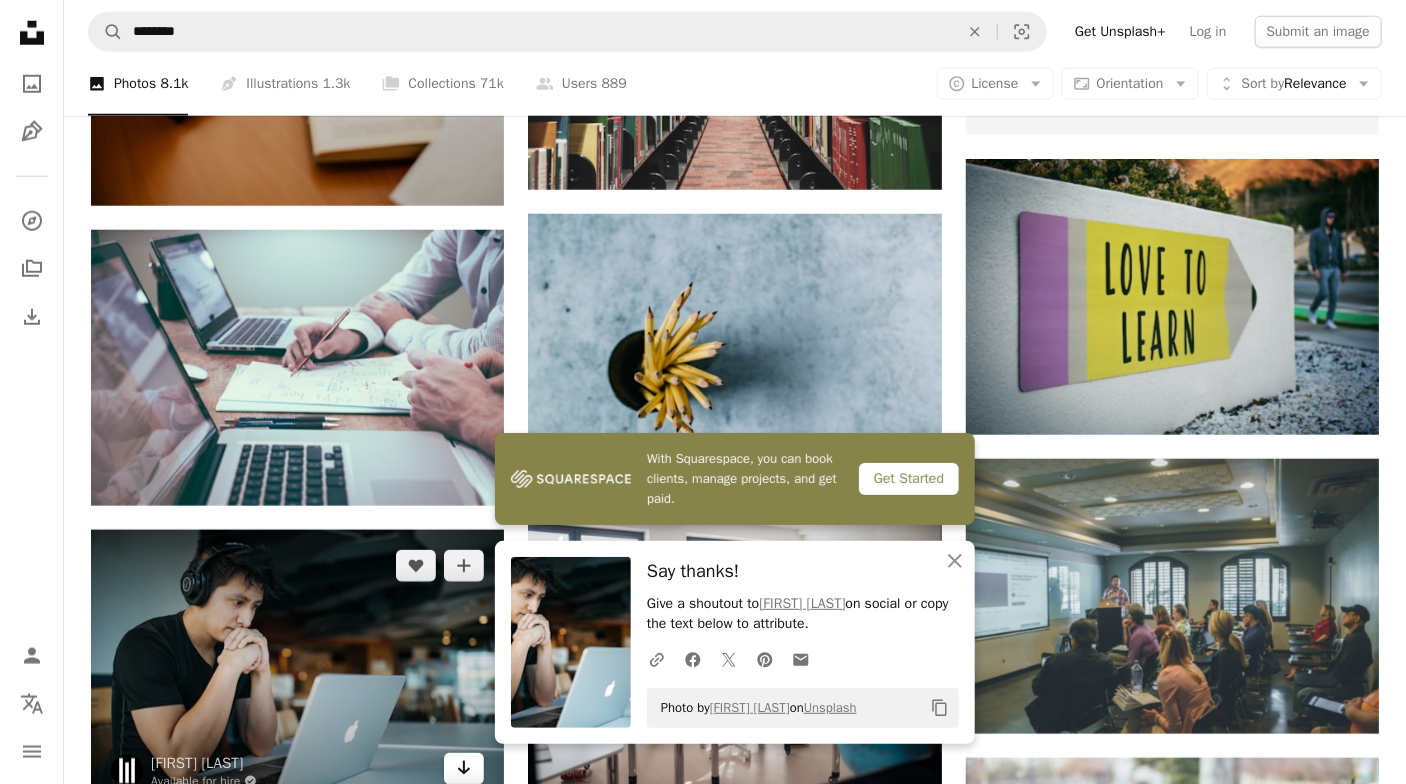 click on "Arrow pointing down" 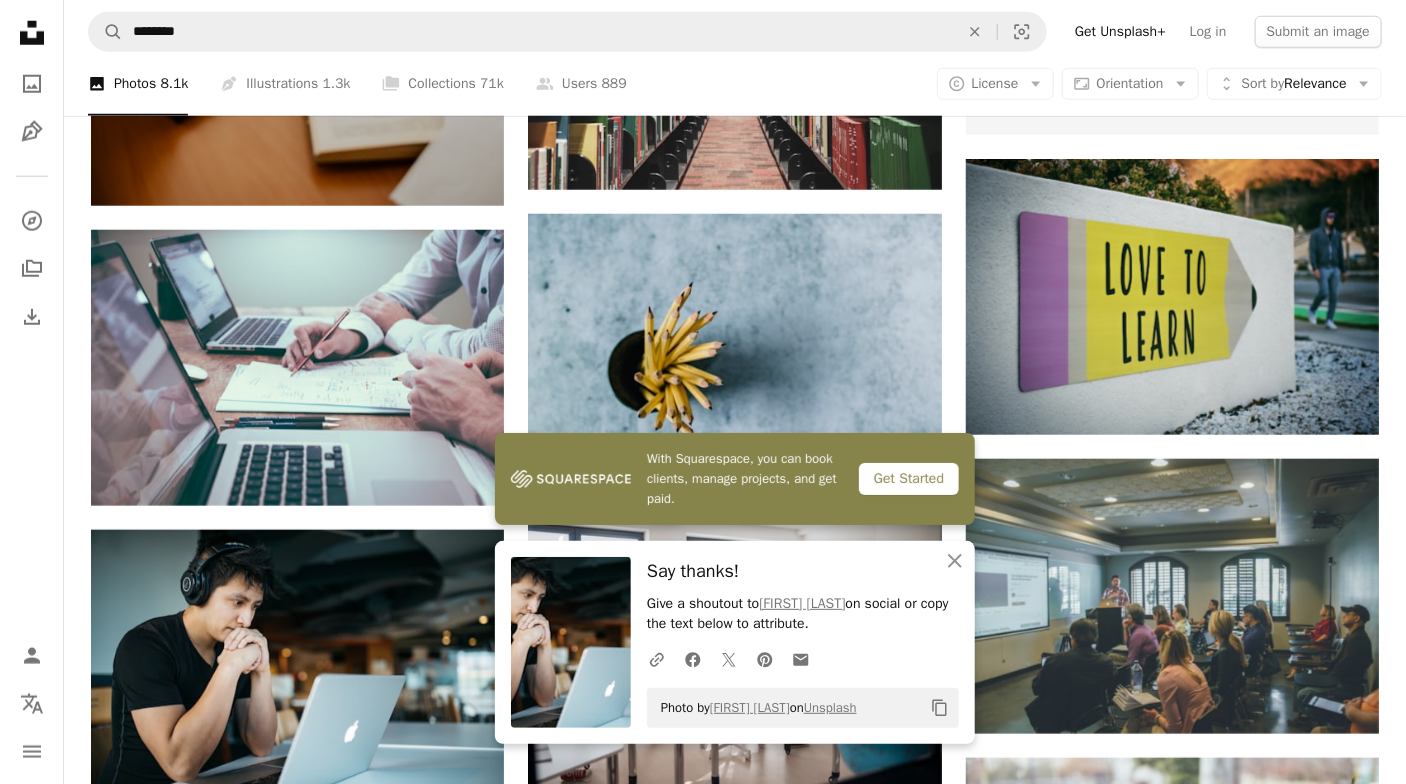 click on "A photo Photos   8.1k Pen Tool Illustrations   1.3k A stack of folders Collections   71k A group of people Users   889 A copyright icon © License Arrow down Aspect ratio Orientation Arrow down Unfold Sort by  Relevance Arrow down Filters Filters" at bounding box center (735, 84) 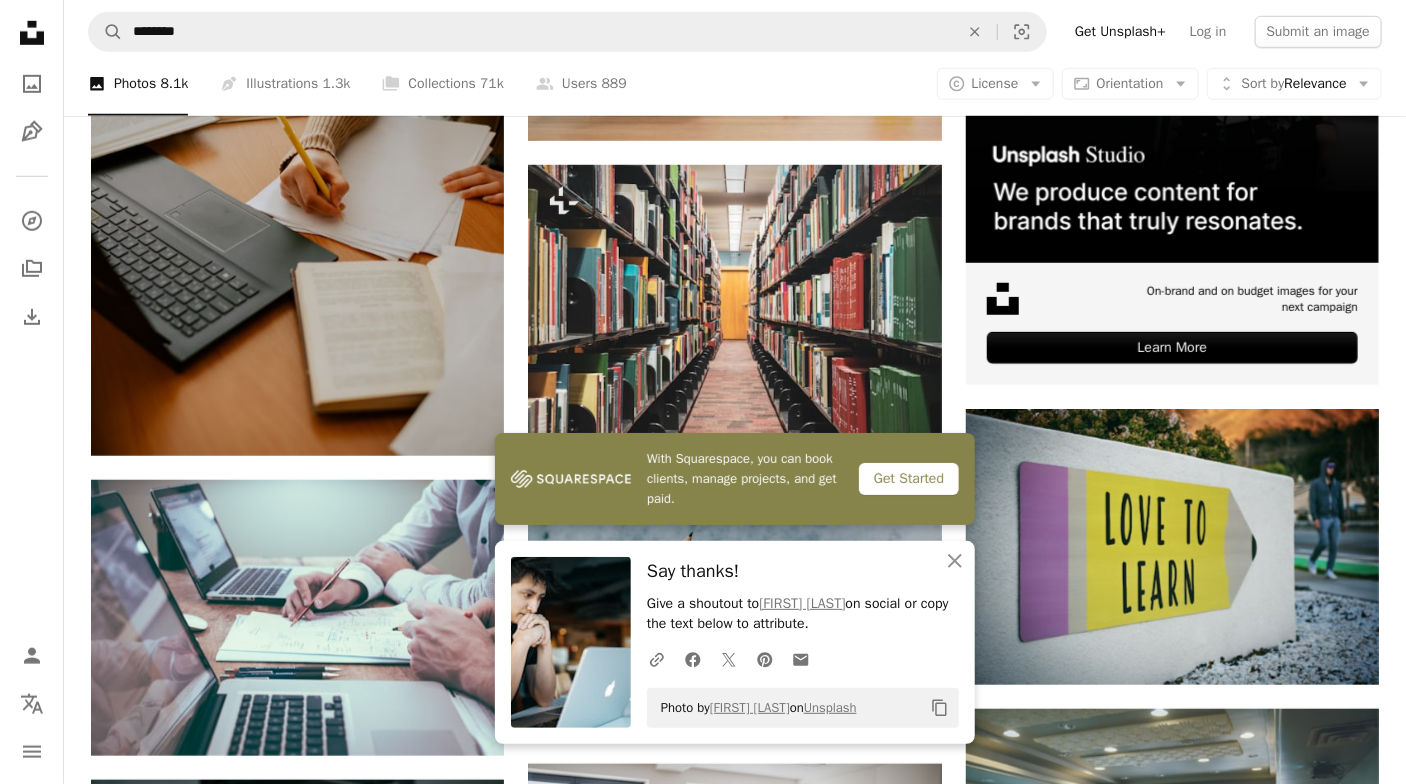 scroll, scrollTop: 500, scrollLeft: 0, axis: vertical 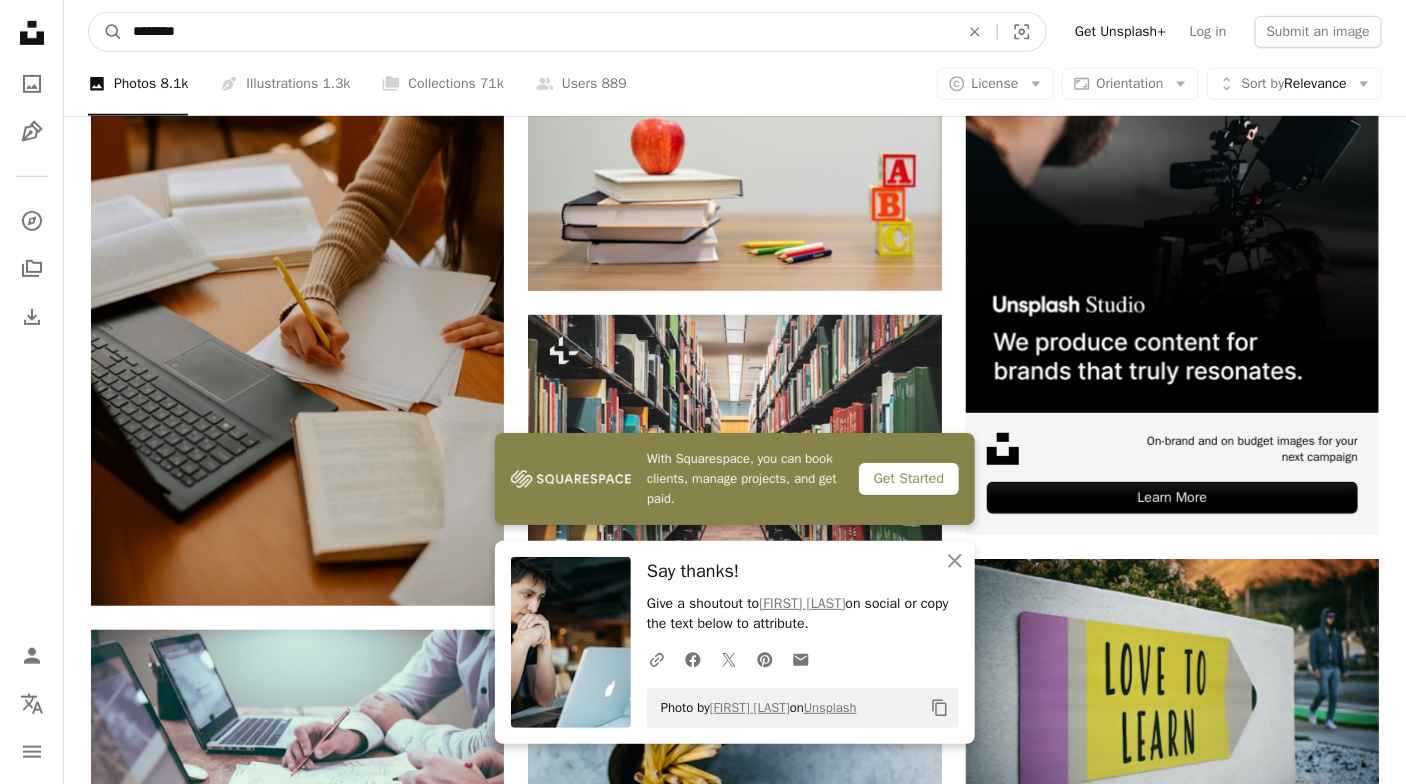 click on "********" at bounding box center (538, 32) 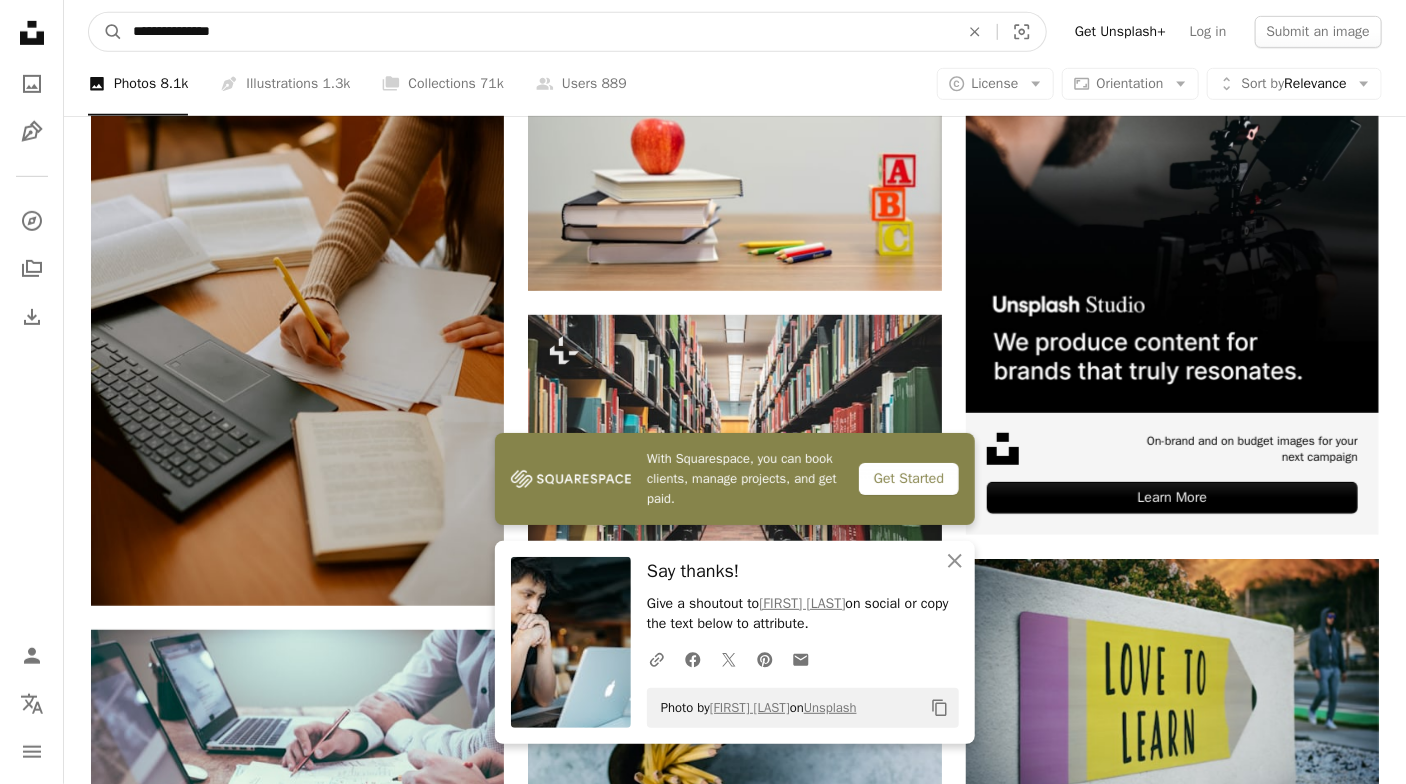 click on "A magnifying glass" at bounding box center (106, 32) 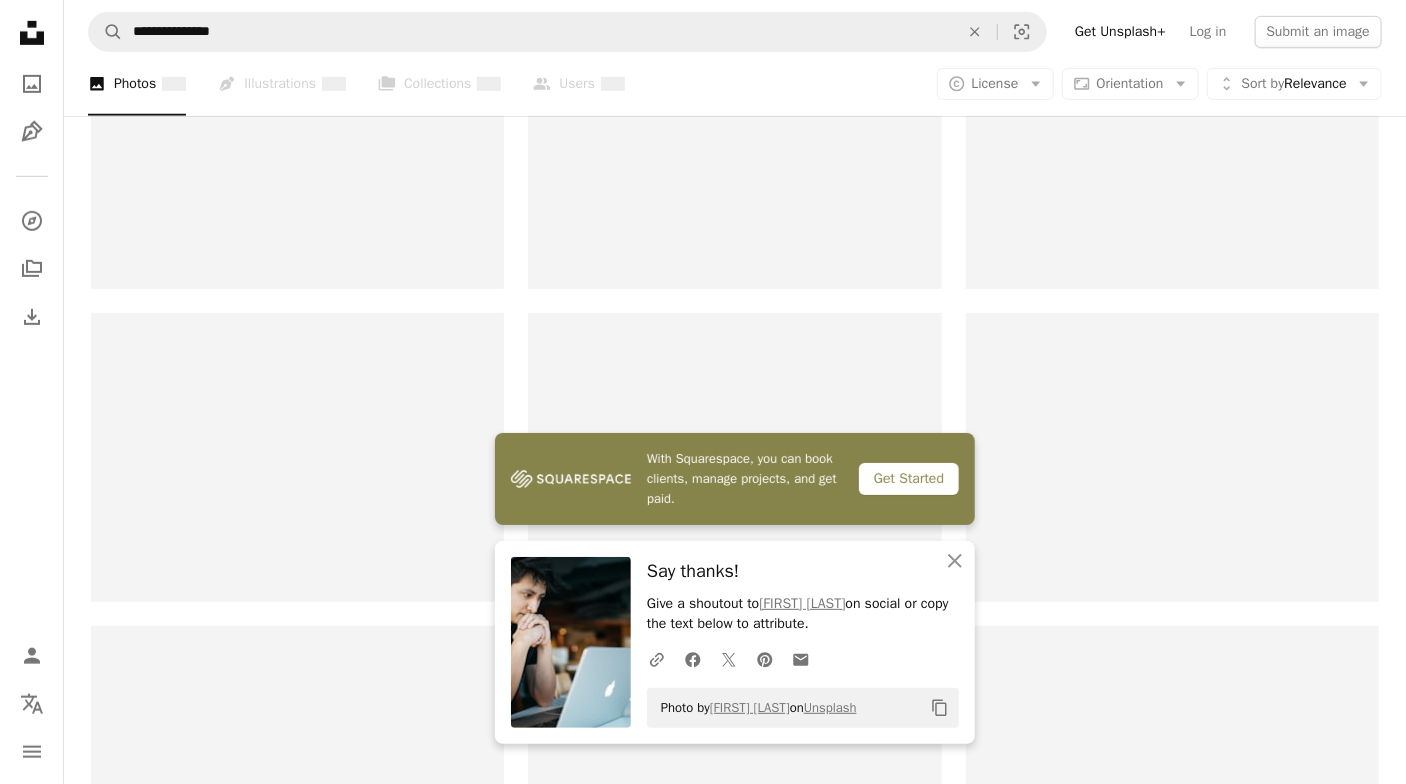 scroll, scrollTop: 0, scrollLeft: 0, axis: both 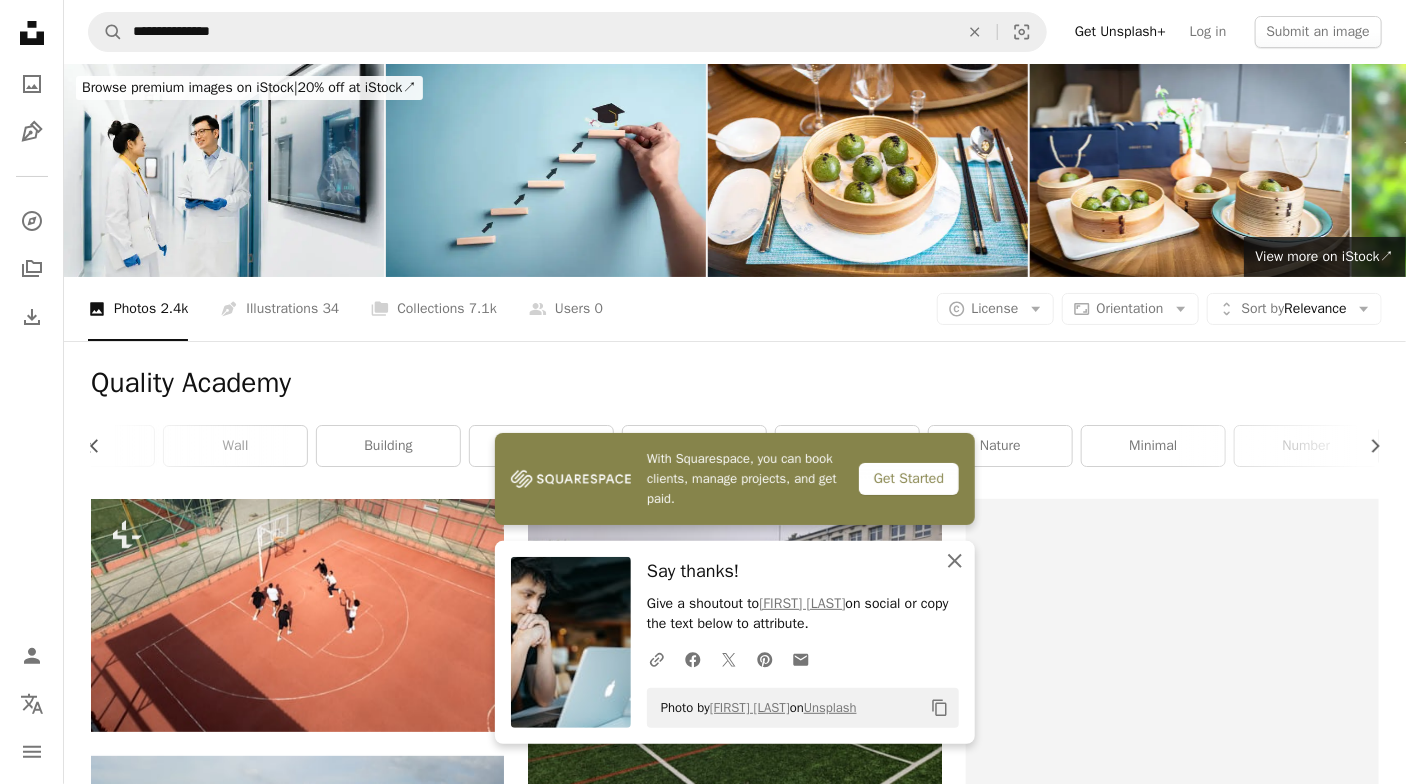 click on "An X shape" 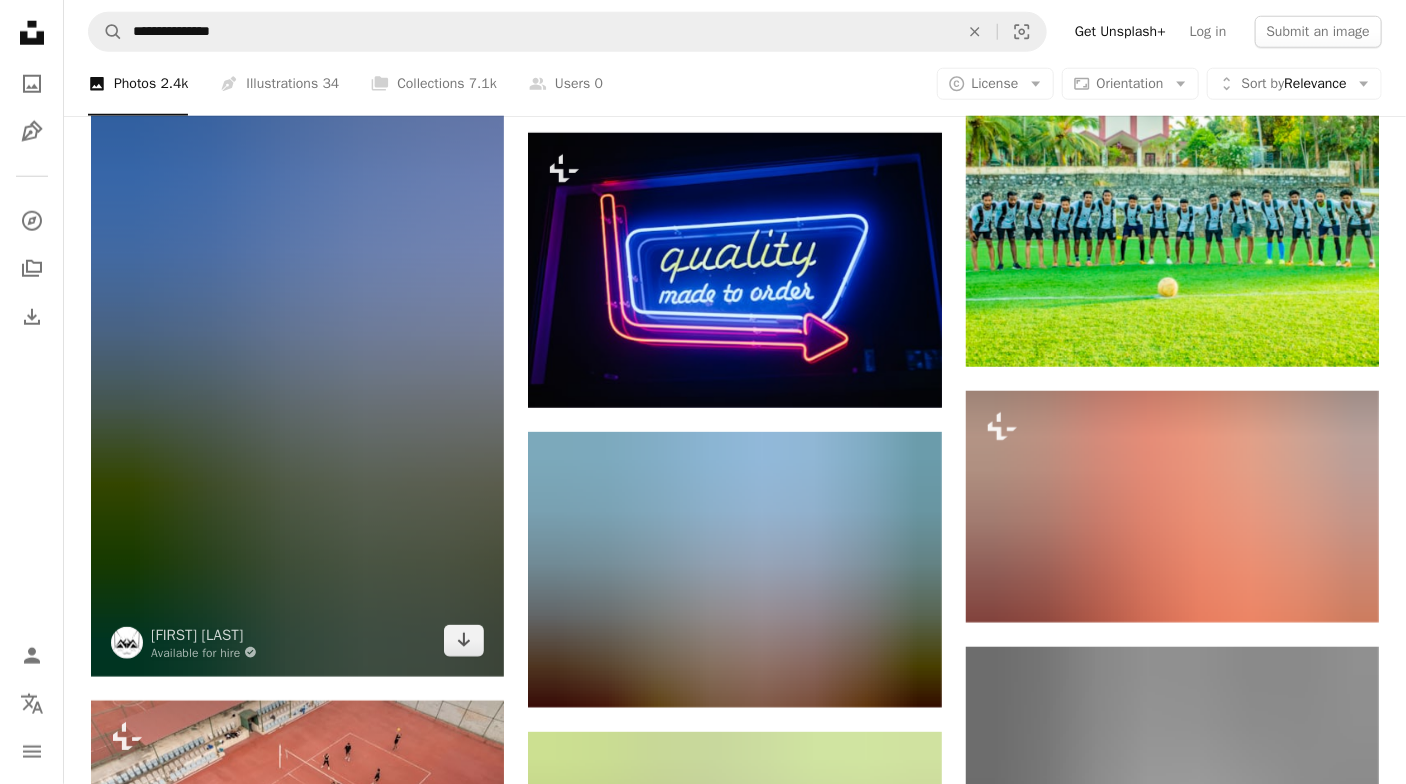 scroll, scrollTop: 900, scrollLeft: 0, axis: vertical 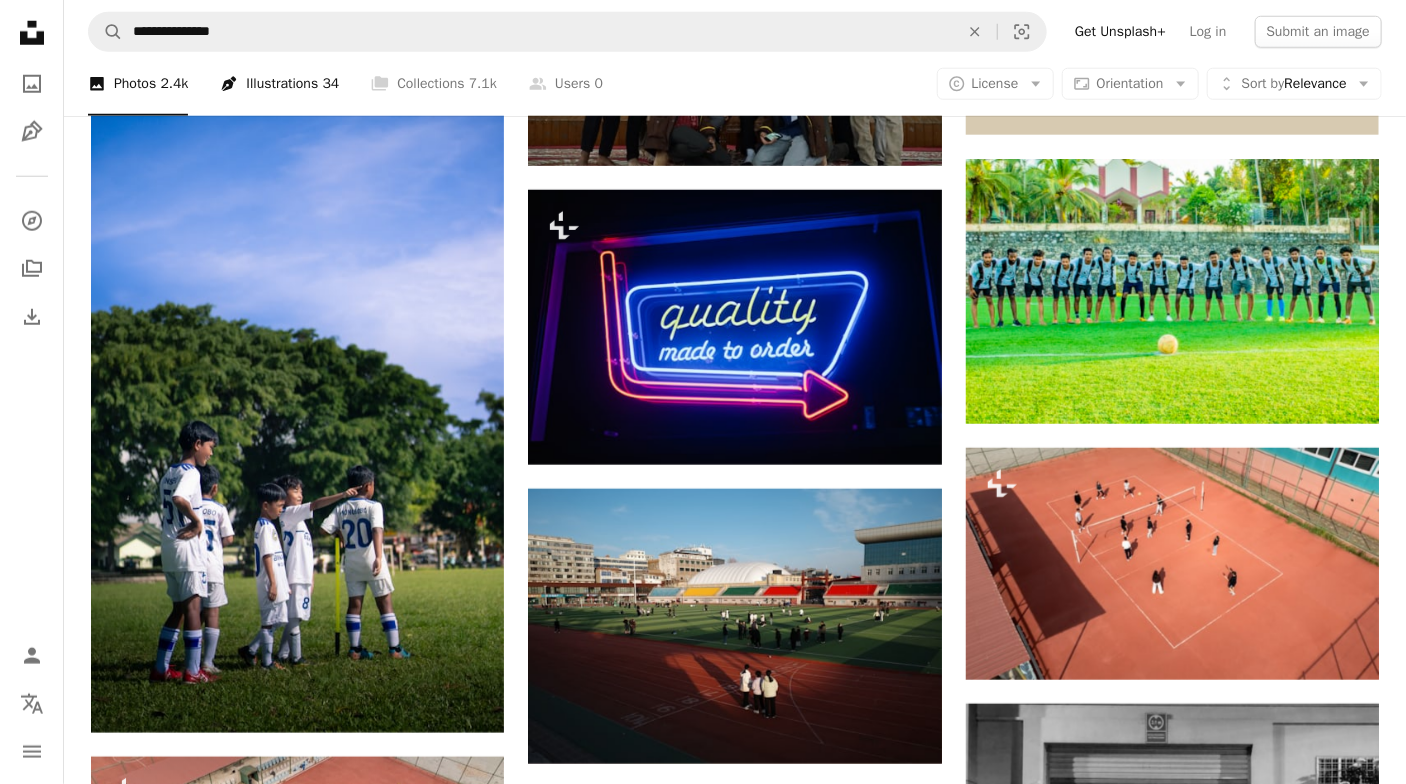 click on "Pen Tool Illustrations   34" at bounding box center [279, 84] 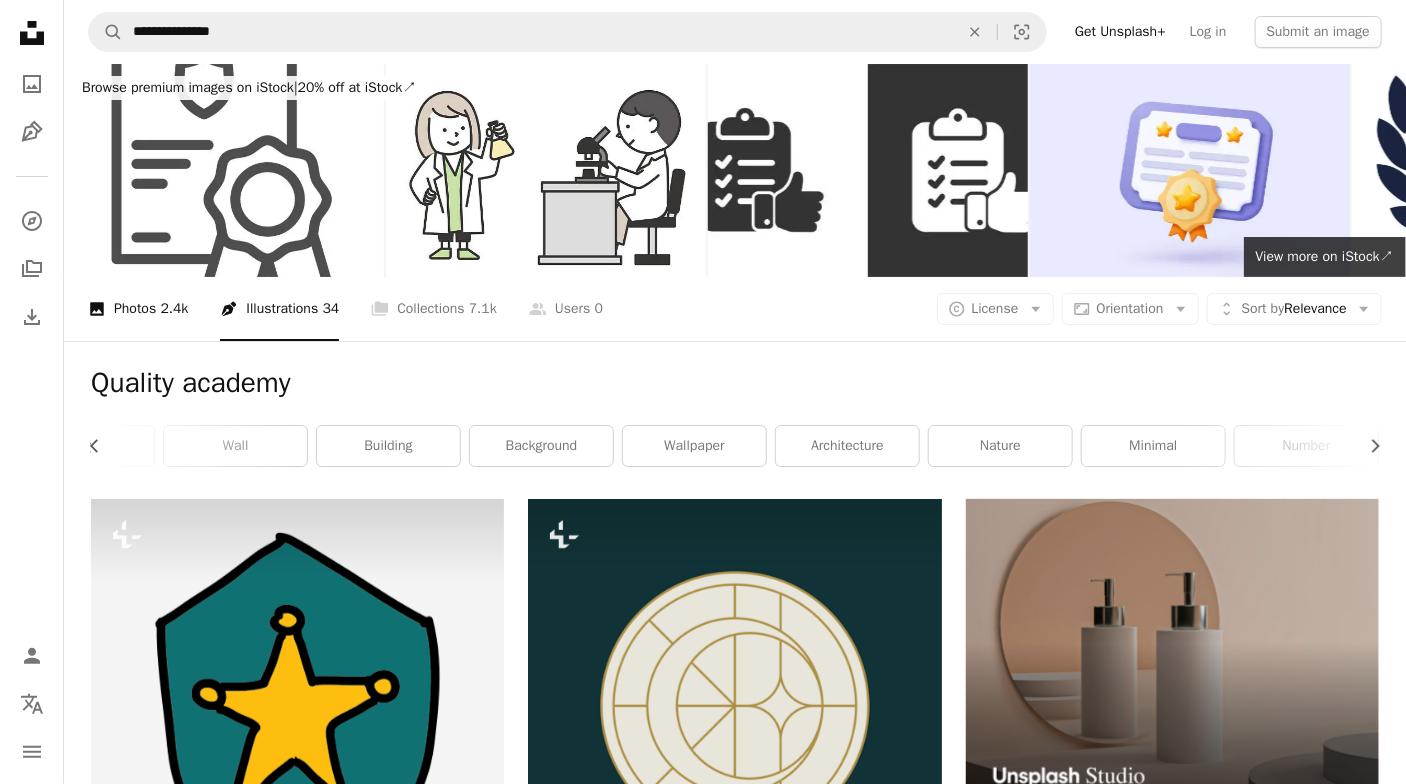 click on "A photo Photos   2.4k" at bounding box center (138, 309) 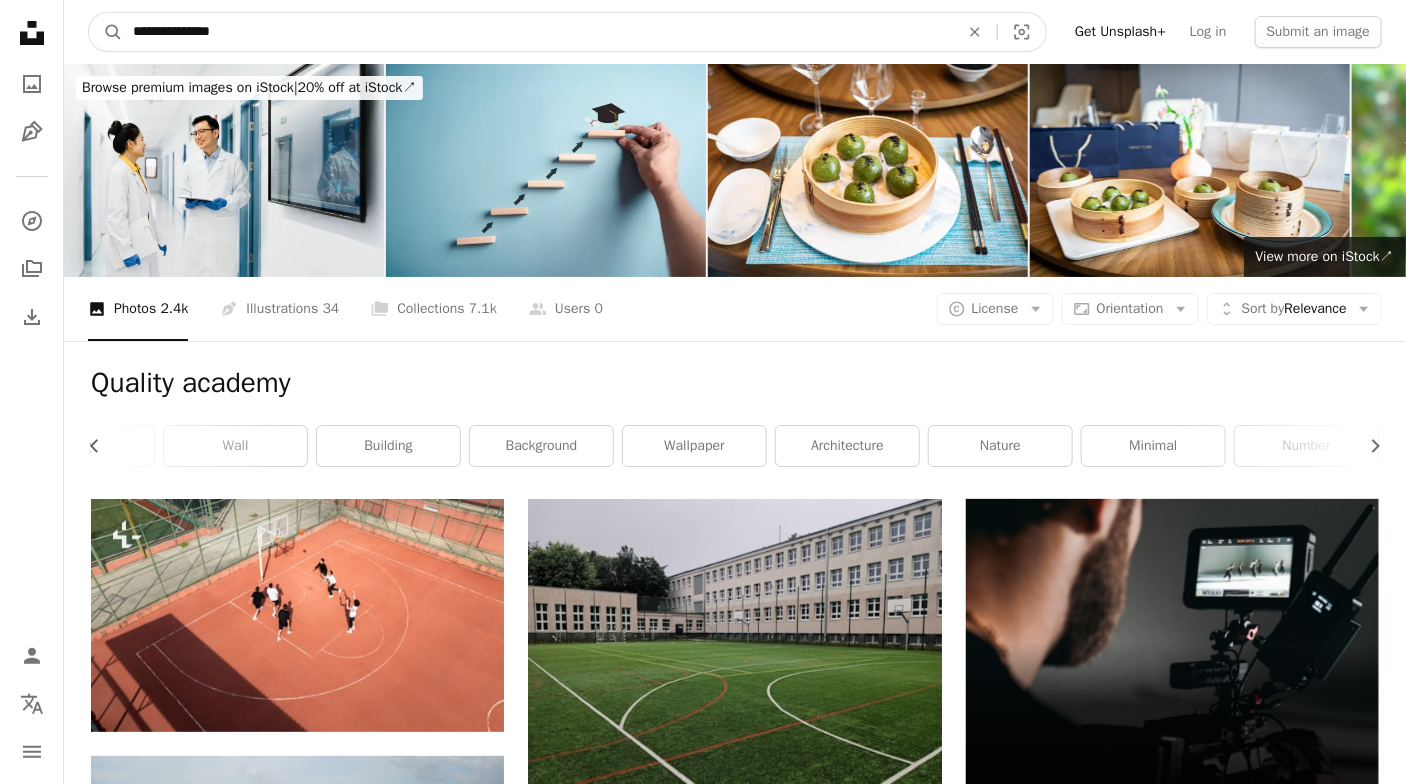 drag, startPoint x: 194, startPoint y: 19, endPoint x: 53, endPoint y: 23, distance: 141.05673 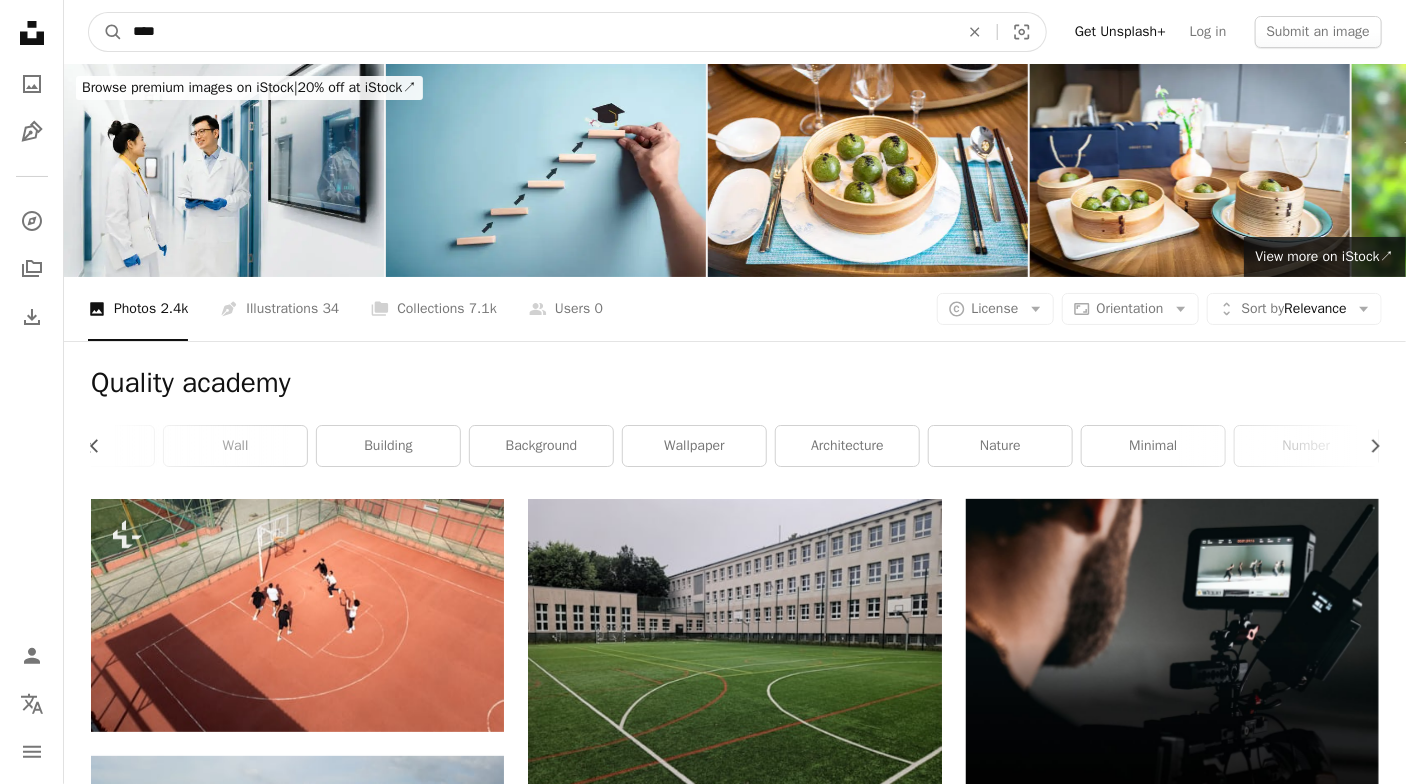 click on "A magnifying glass" at bounding box center (106, 32) 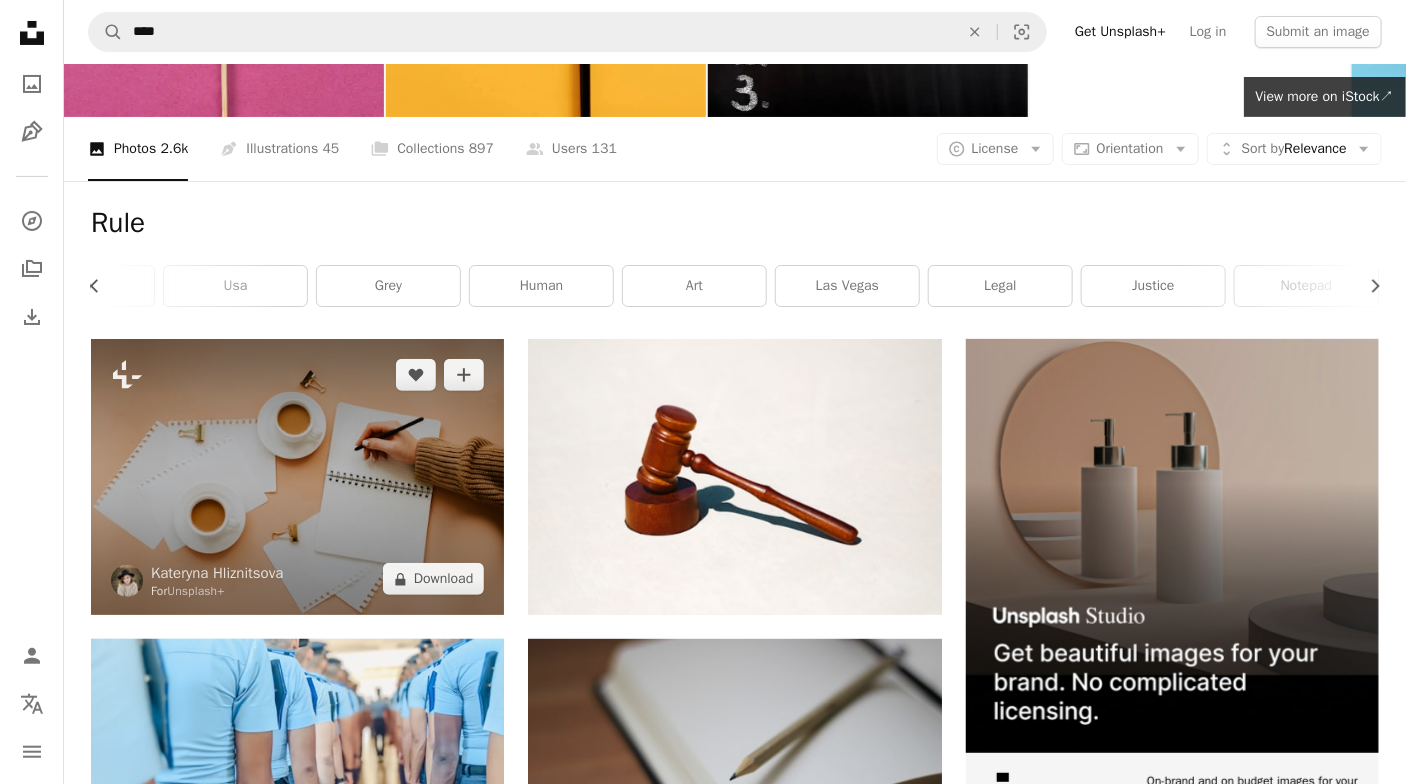 scroll, scrollTop: 0, scrollLeft: 0, axis: both 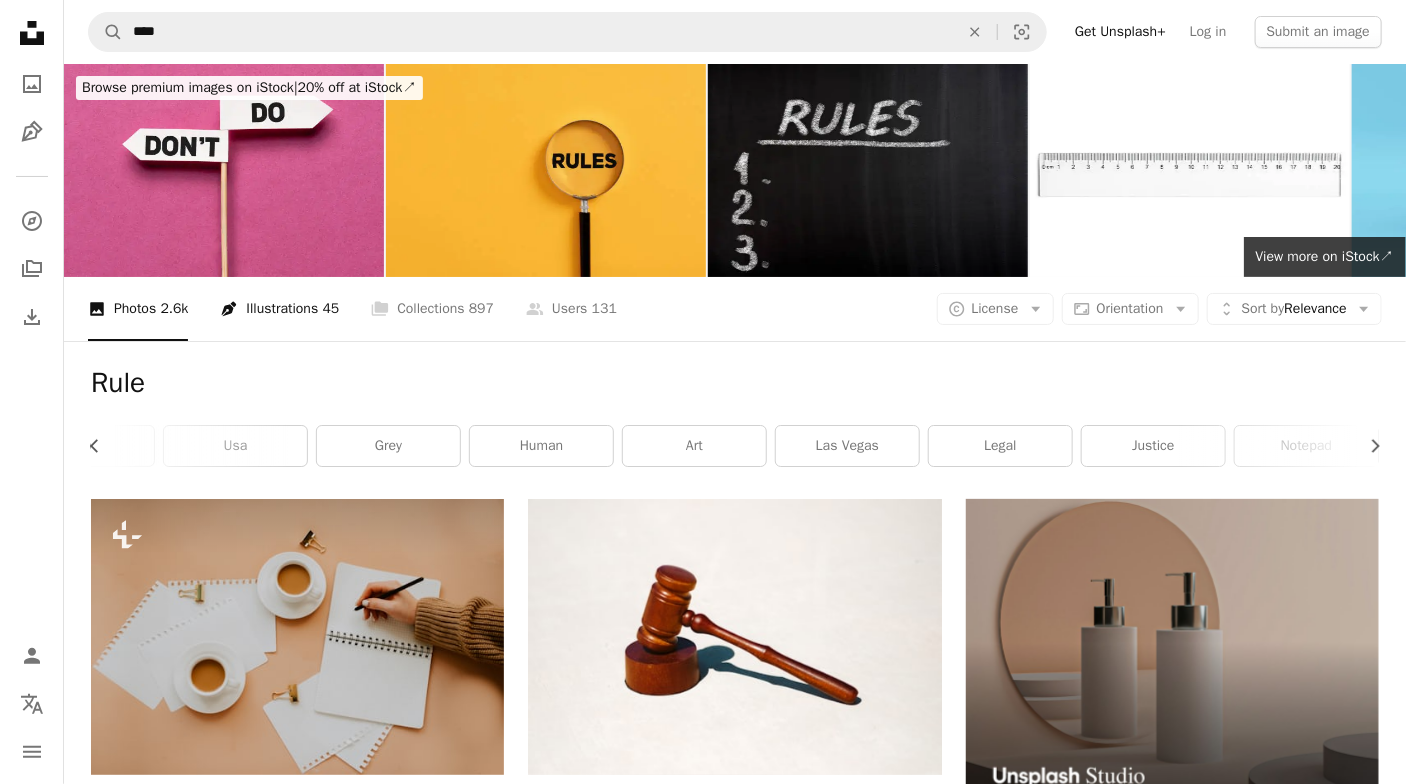 click on "Pen Tool Illustrations   45" at bounding box center (279, 309) 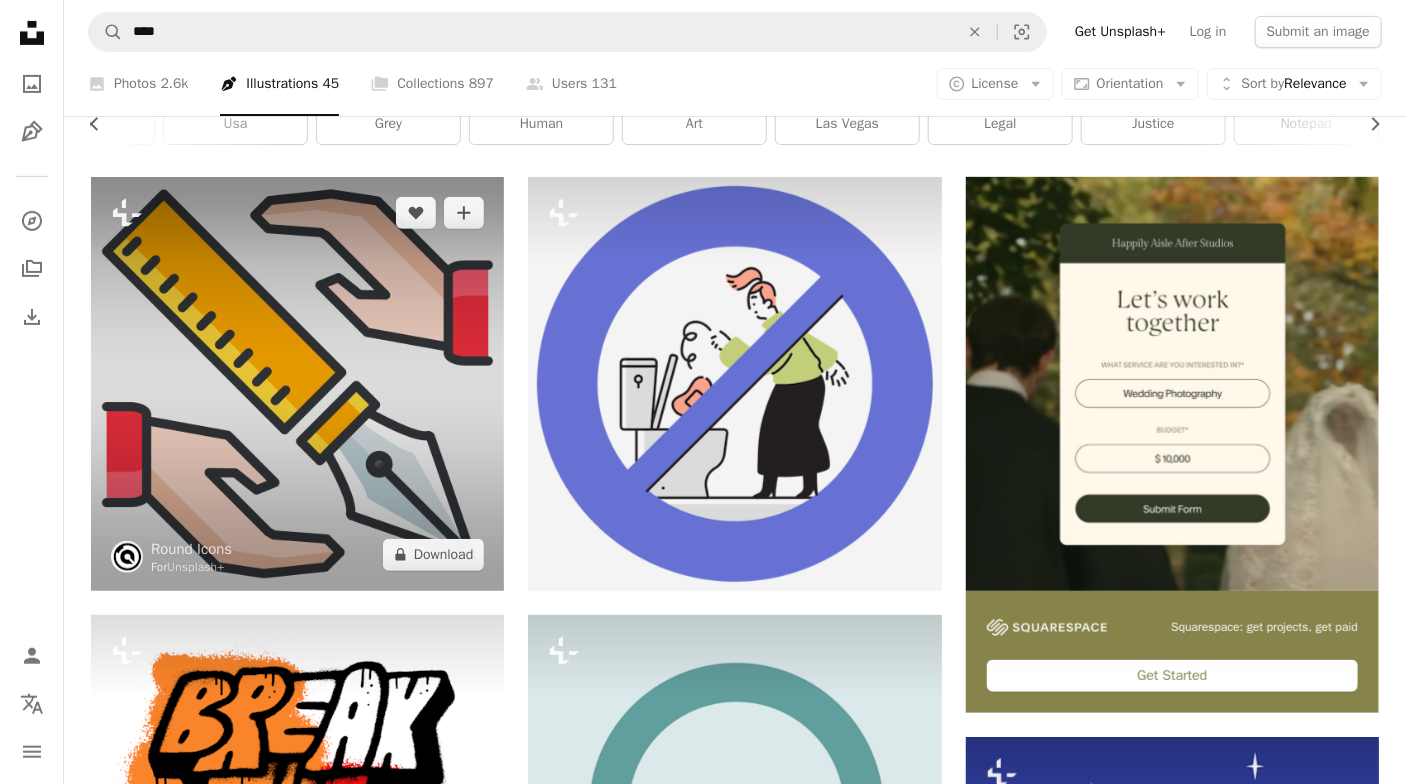 scroll, scrollTop: 200, scrollLeft: 0, axis: vertical 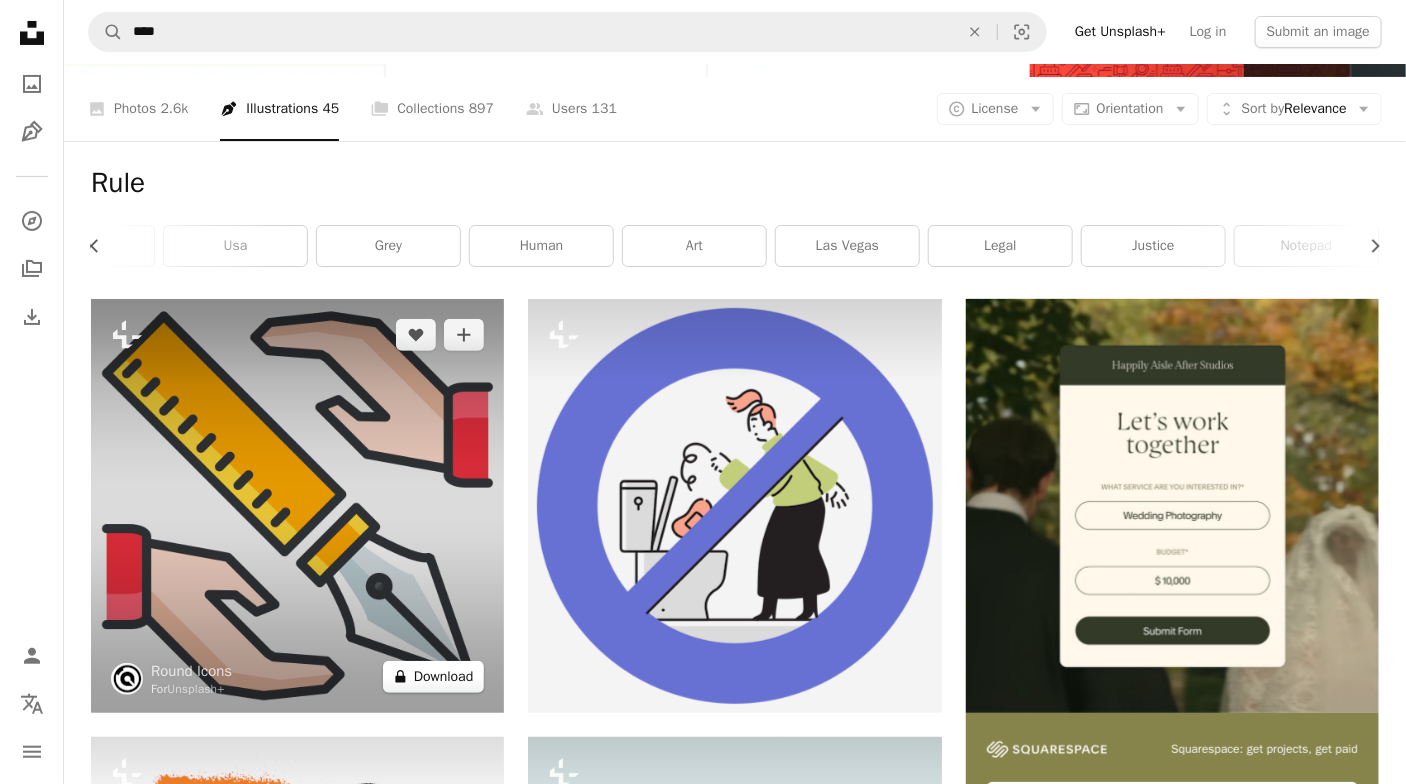 click on "A lock Download" at bounding box center (434, 677) 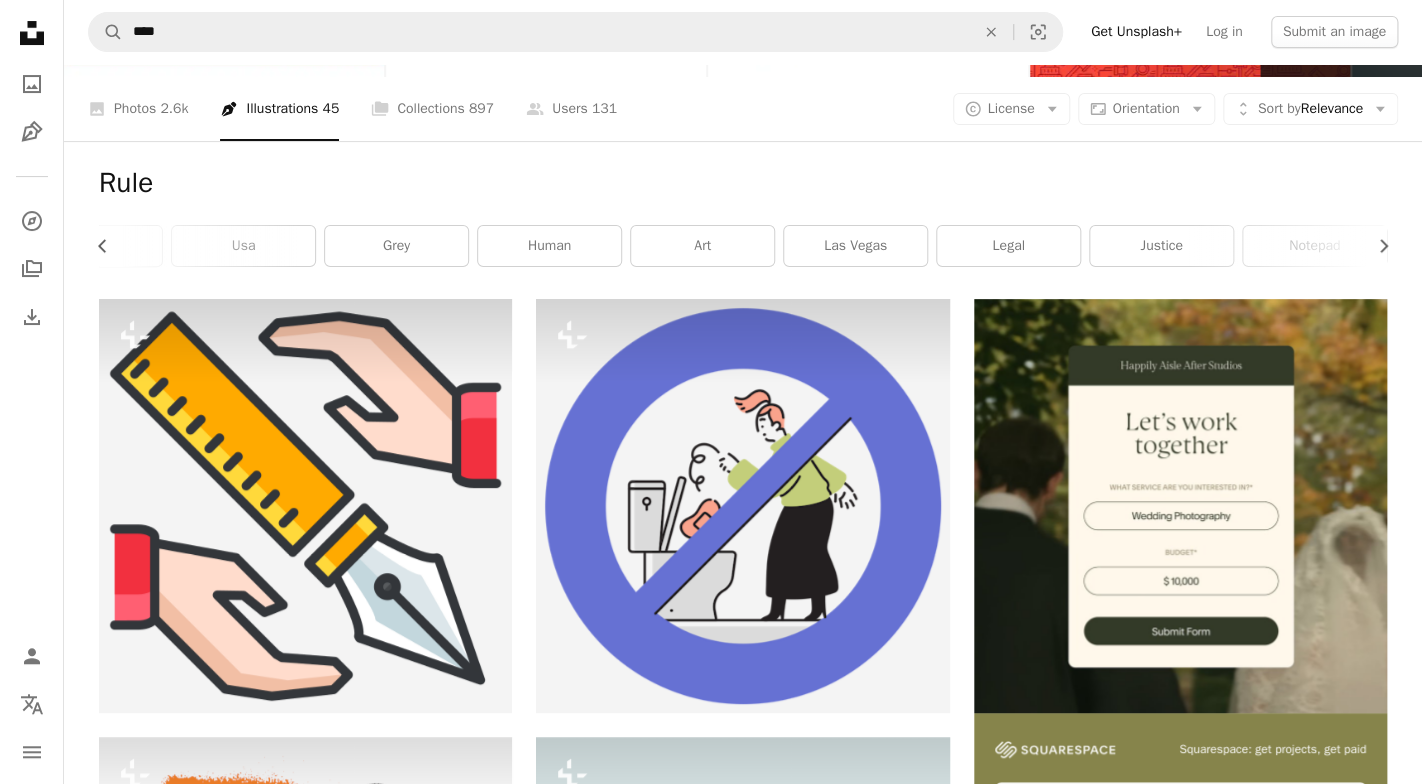 click on "An X shape Premium, ready to use images. Get unlimited access. A plus sign Members-only content added monthly A plus sign Unlimited royalty-free downloads A plus sign Illustrations  New A plus sign Enhanced legal protections yearly 66%  off monthly $12   $4 USD per month * Get  Unsplash+ * When paid annually, billed upfront  $48 Taxes where applicable. Renews automatically. Cancel anytime." at bounding box center (711, 4819) 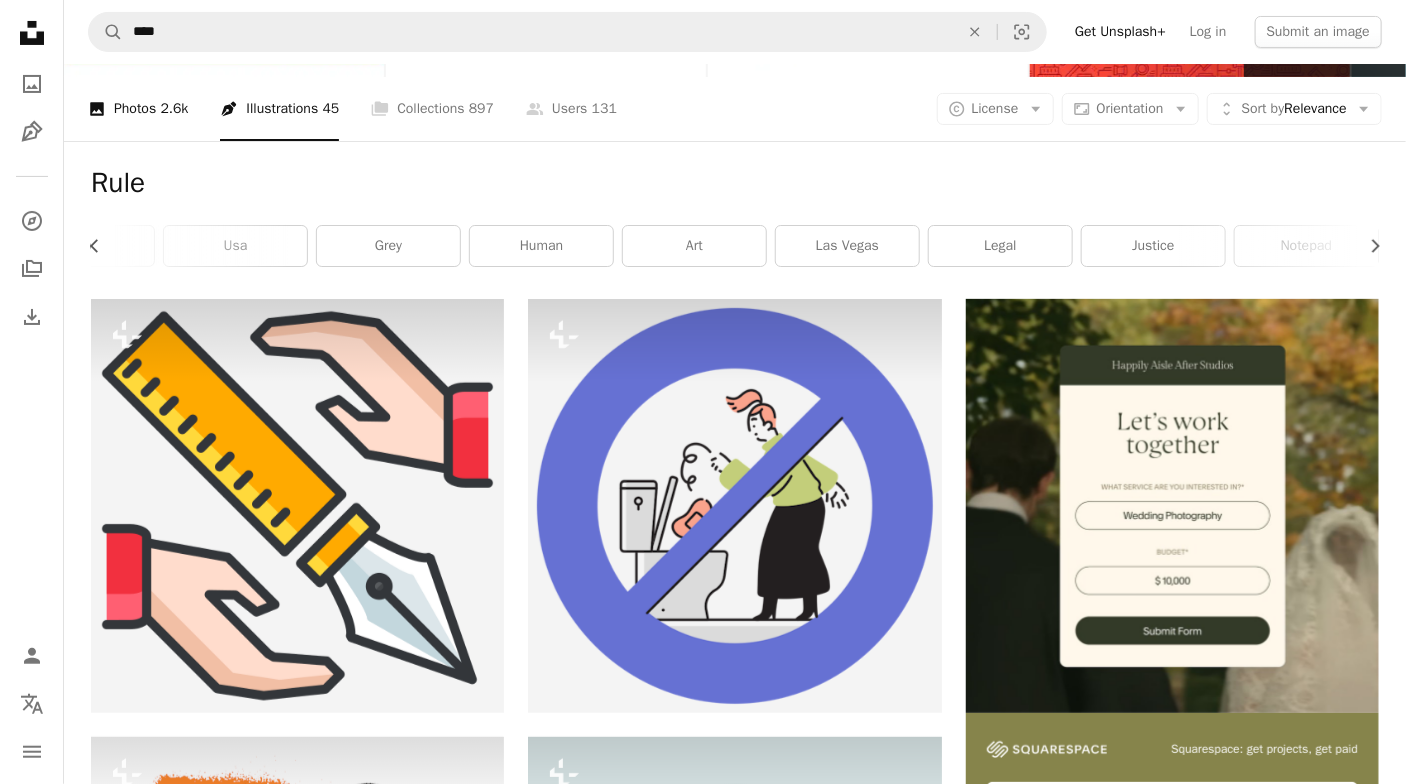 click on "2.6k" at bounding box center (174, 109) 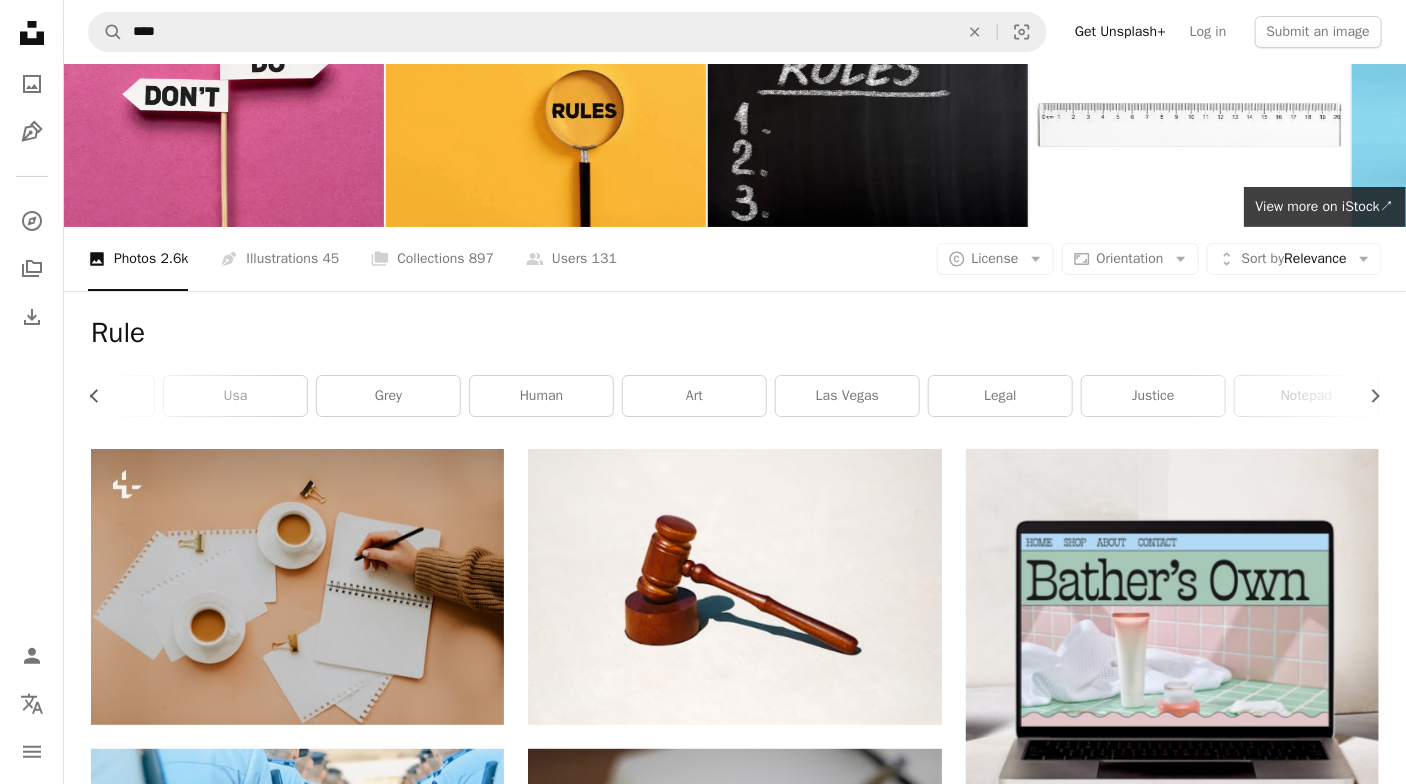 scroll, scrollTop: 0, scrollLeft: 0, axis: both 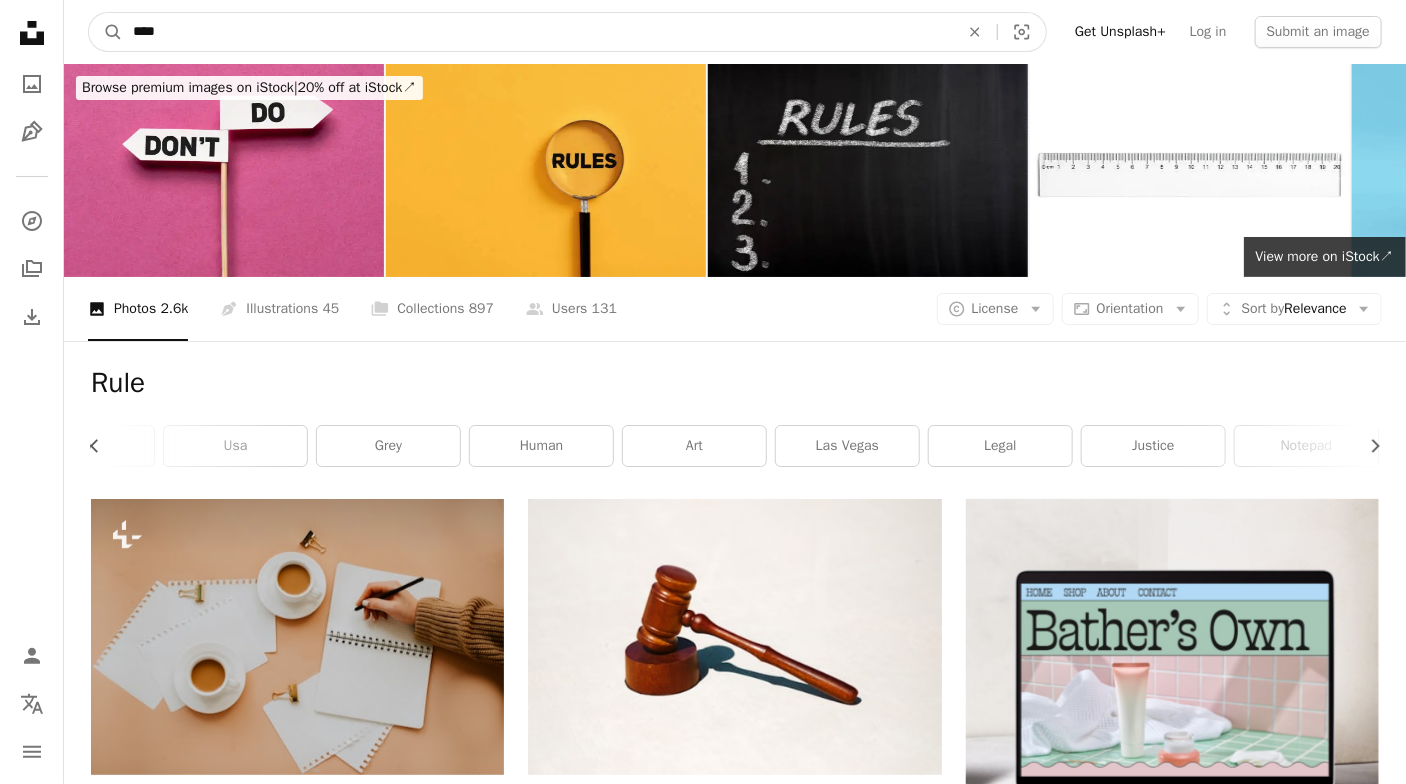 drag, startPoint x: 252, startPoint y: 33, endPoint x: 48, endPoint y: 29, distance: 204.03922 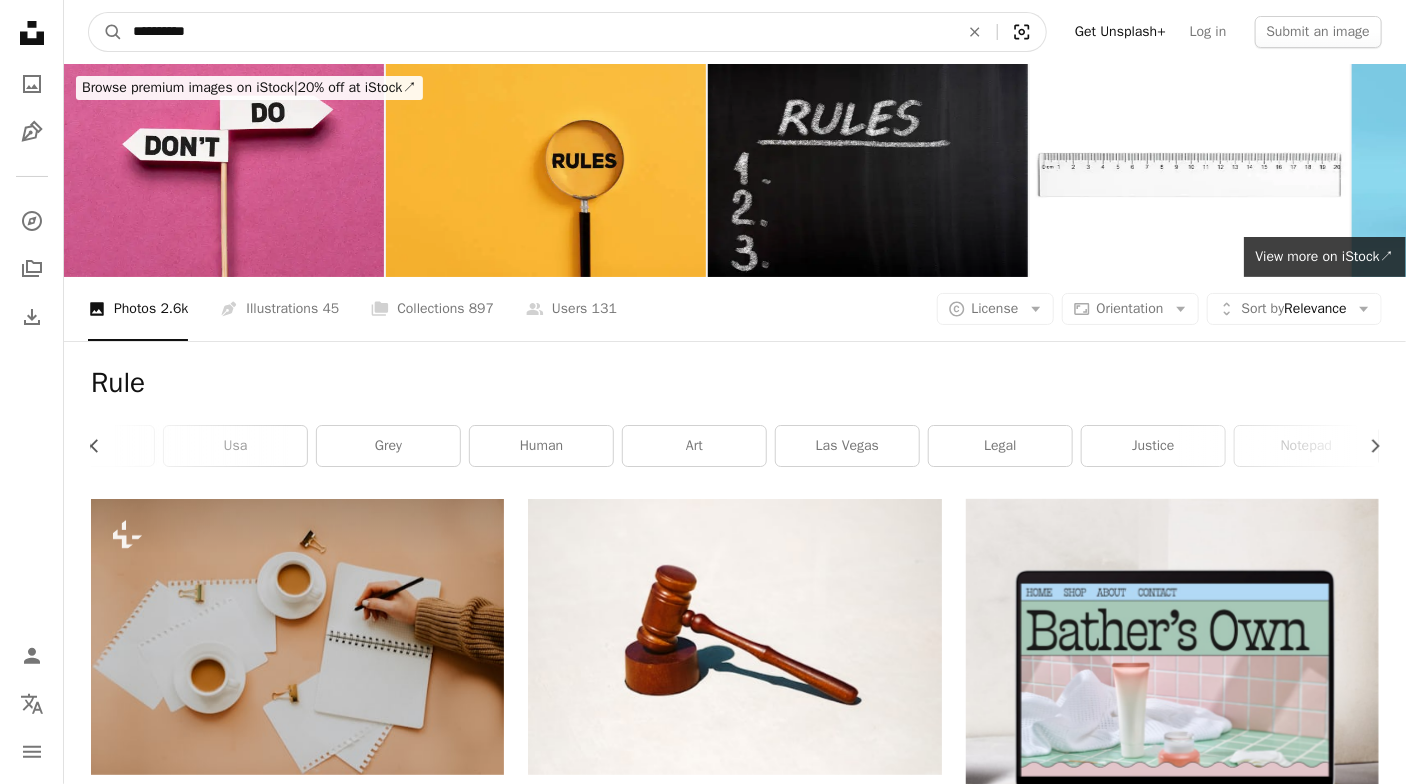 type on "**********" 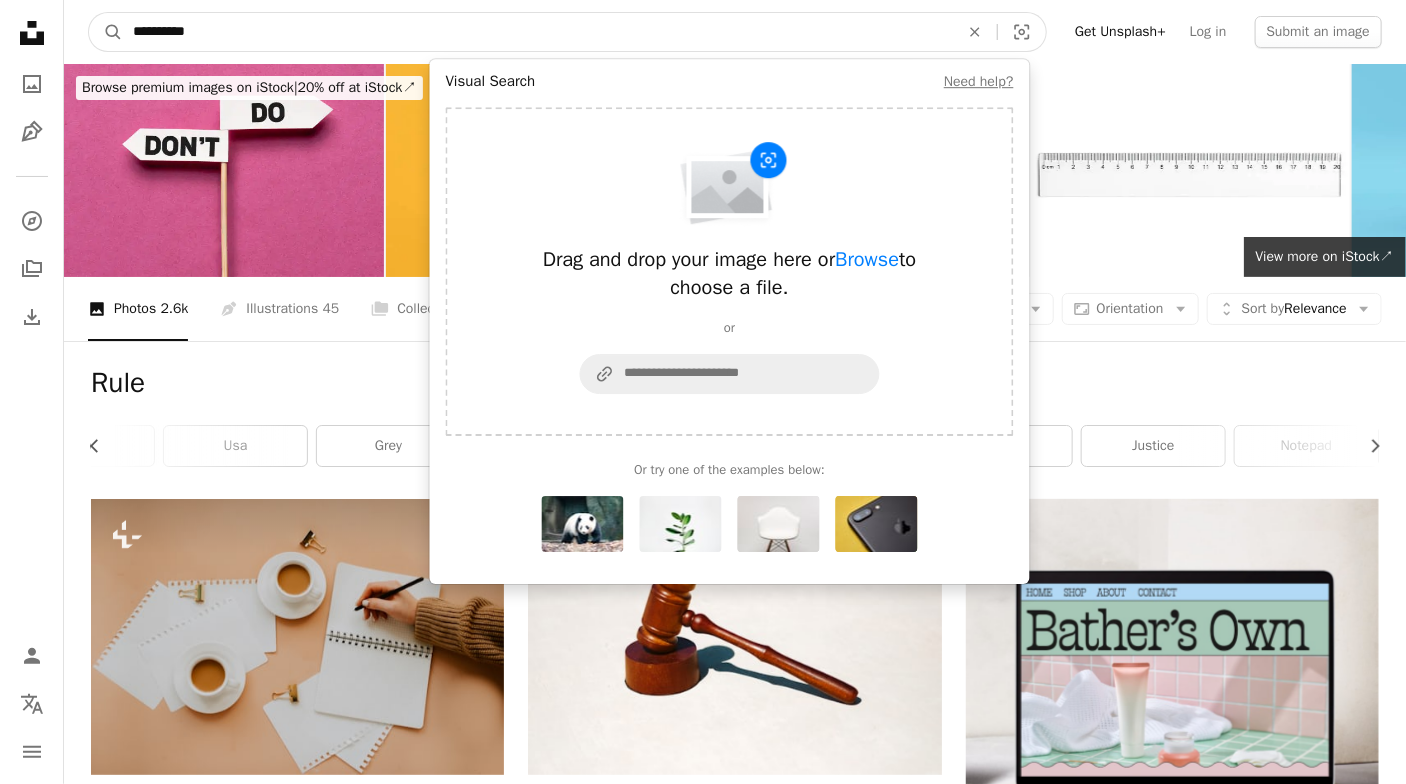 click on "**********" at bounding box center [538, 32] 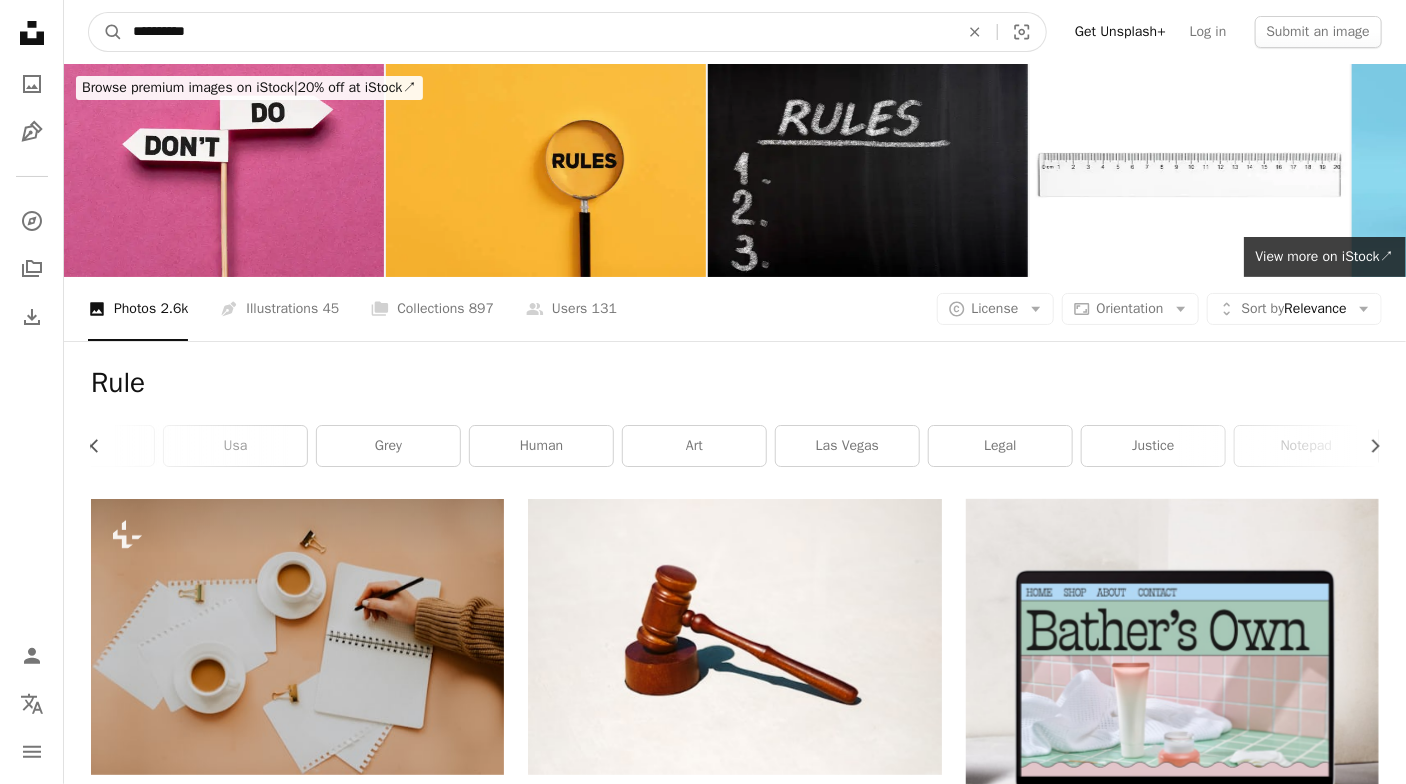 click on "A magnifying glass" at bounding box center [106, 32] 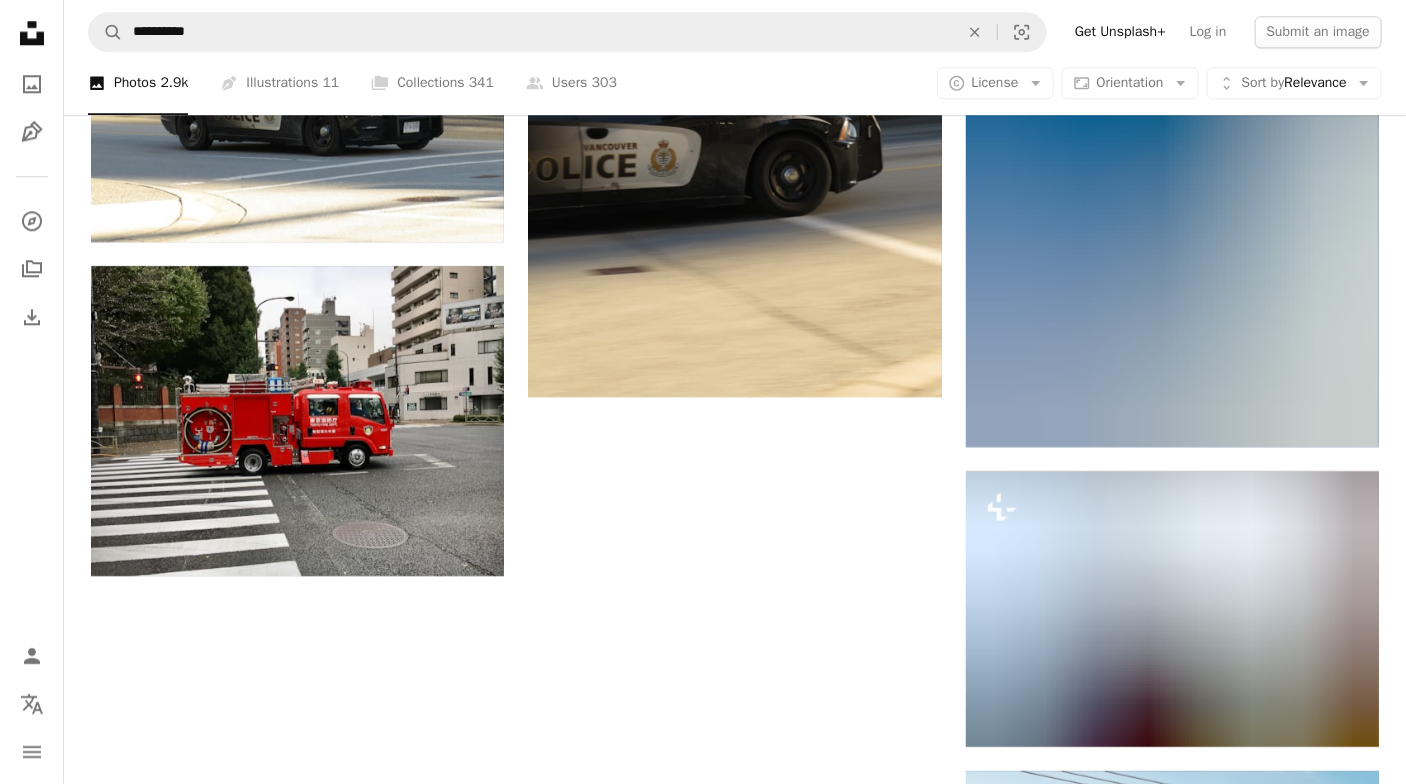 scroll, scrollTop: 2556, scrollLeft: 0, axis: vertical 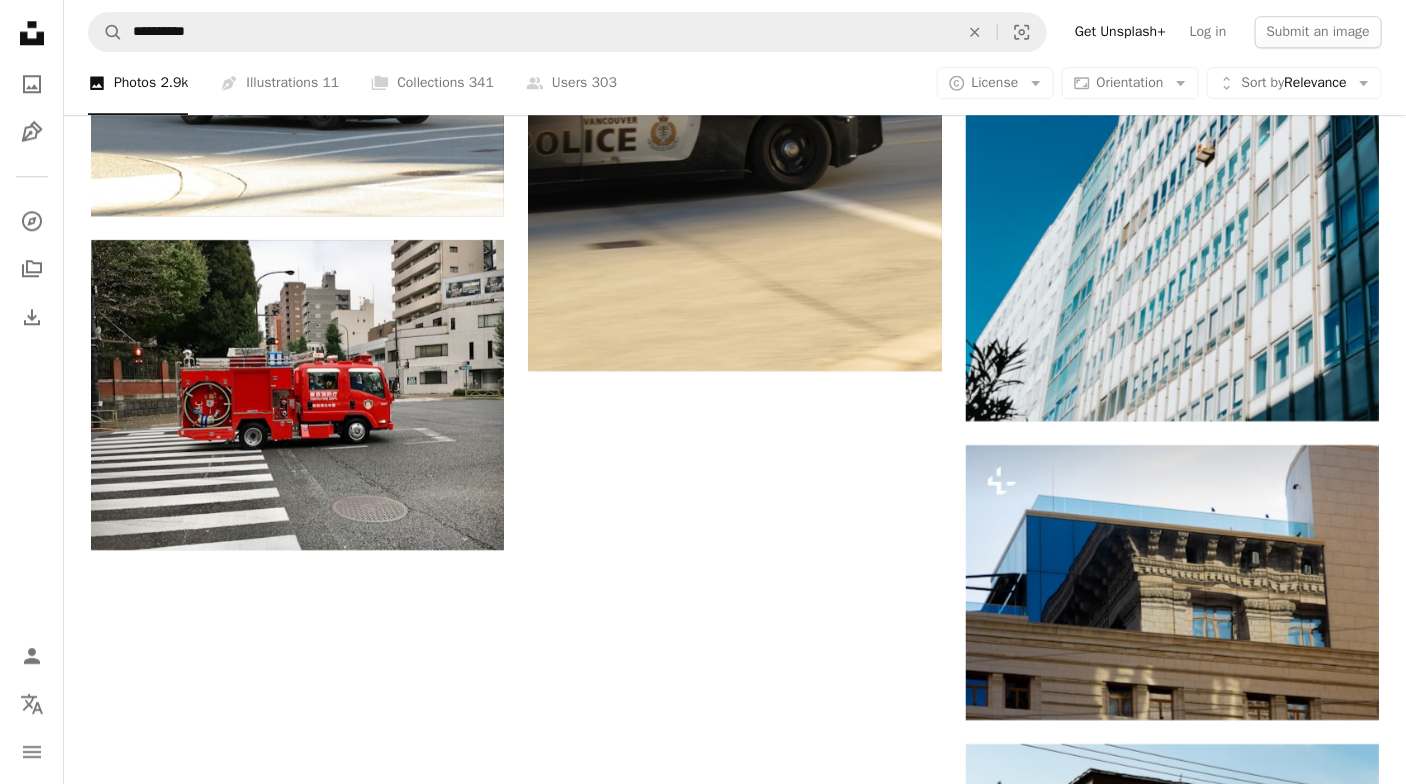 click on "Load more" at bounding box center (735, 1134) 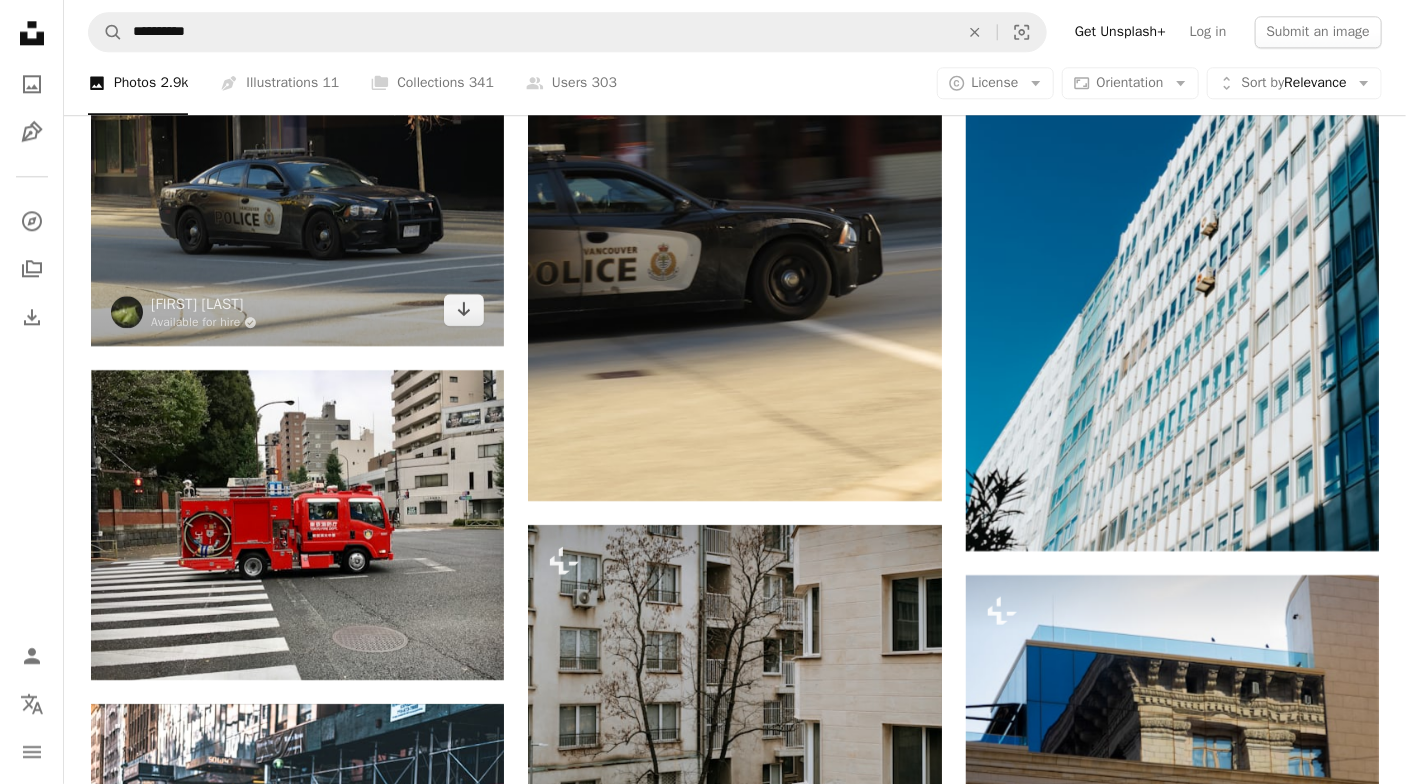 scroll, scrollTop: 2156, scrollLeft: 0, axis: vertical 